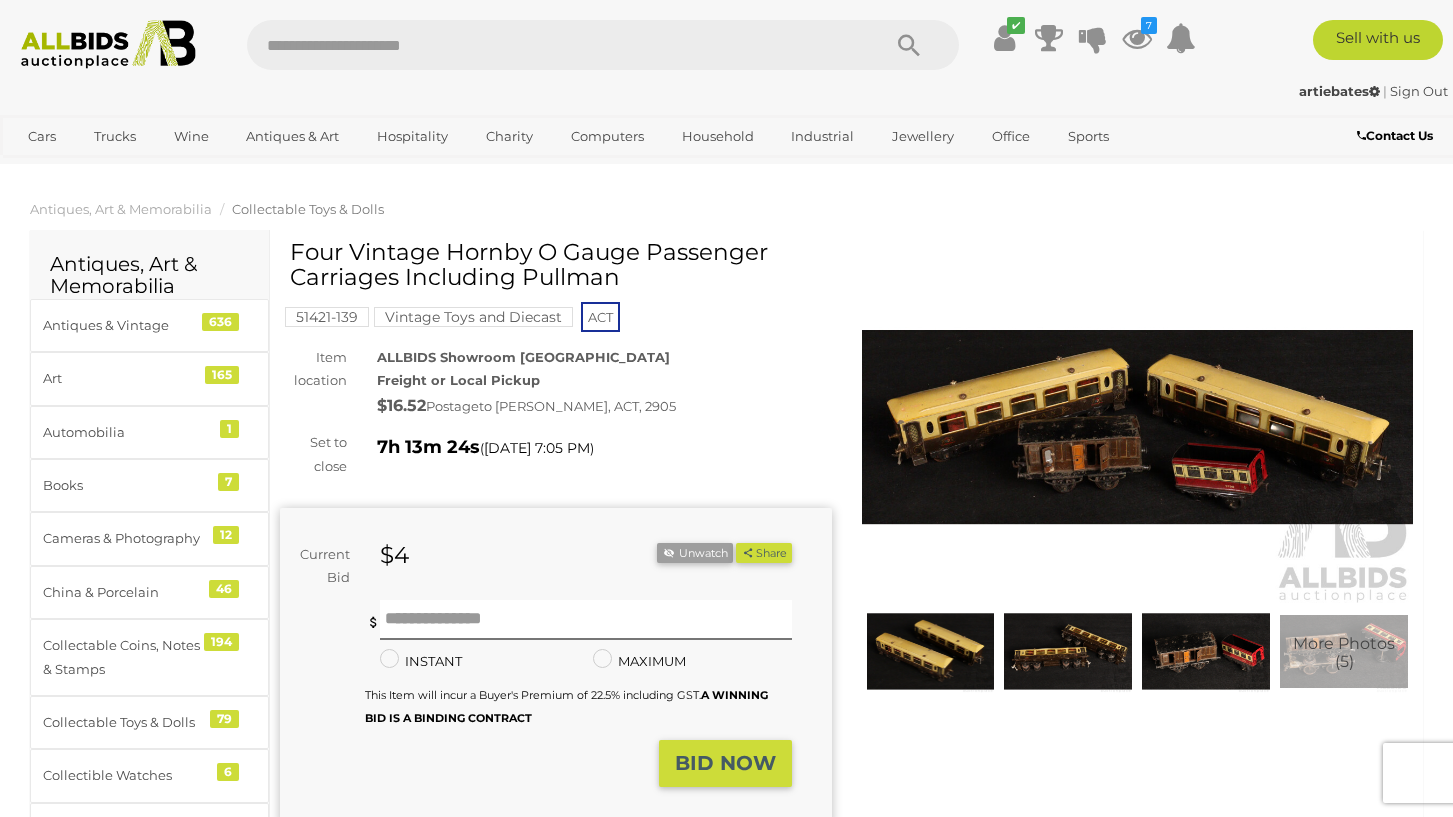 scroll, scrollTop: 0, scrollLeft: 0, axis: both 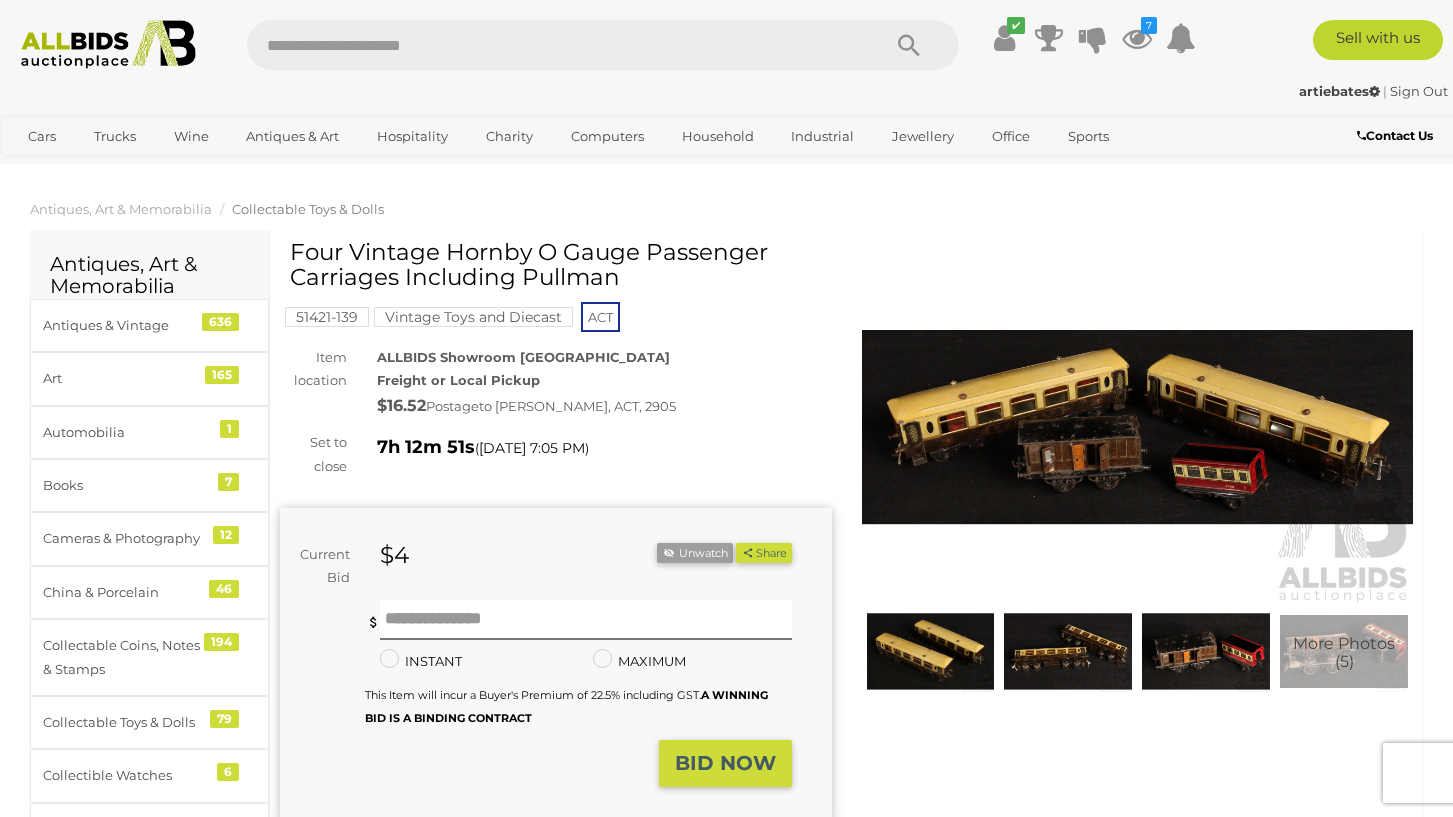 click at bounding box center (108, 44) 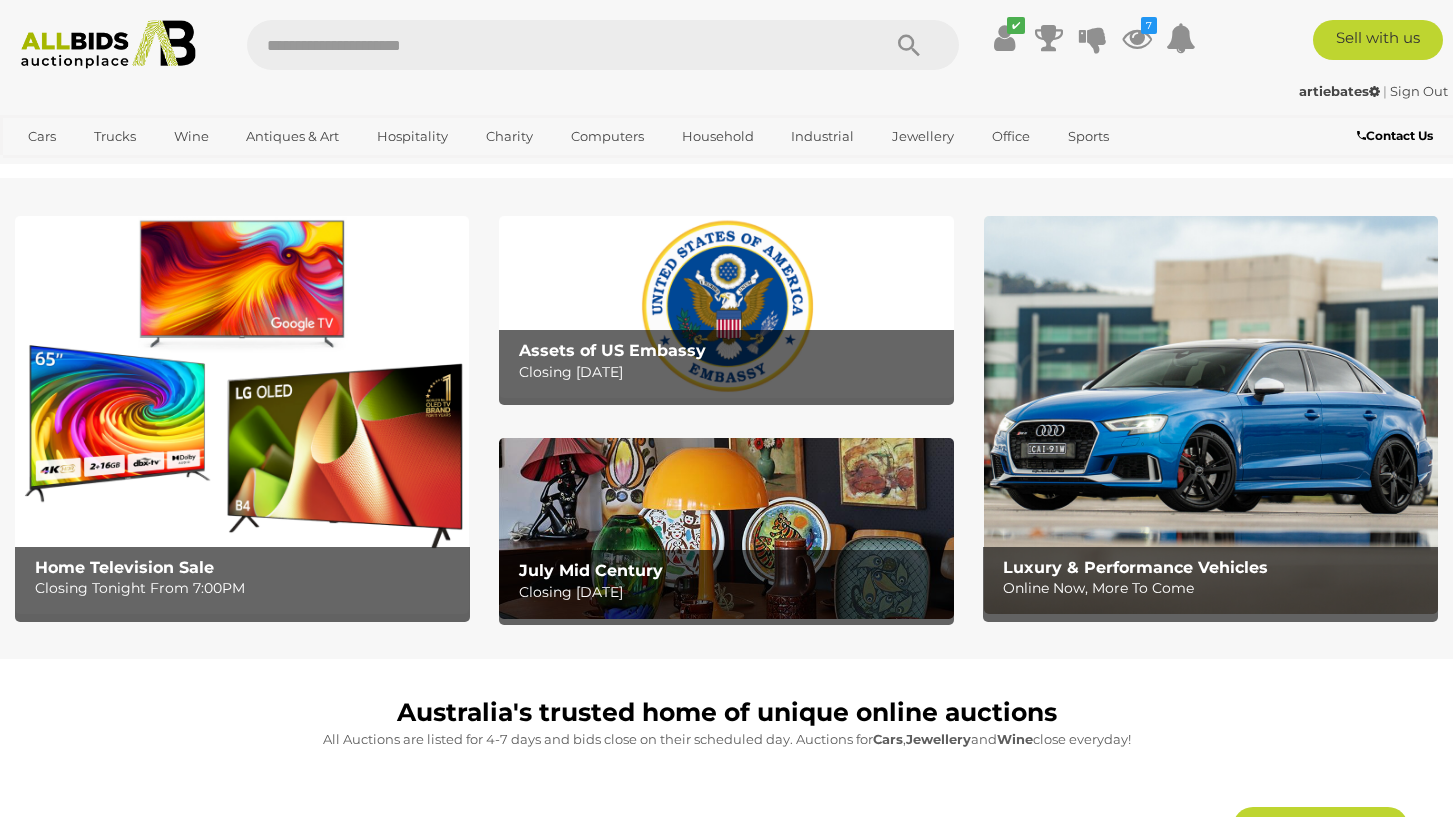 scroll, scrollTop: 0, scrollLeft: 0, axis: both 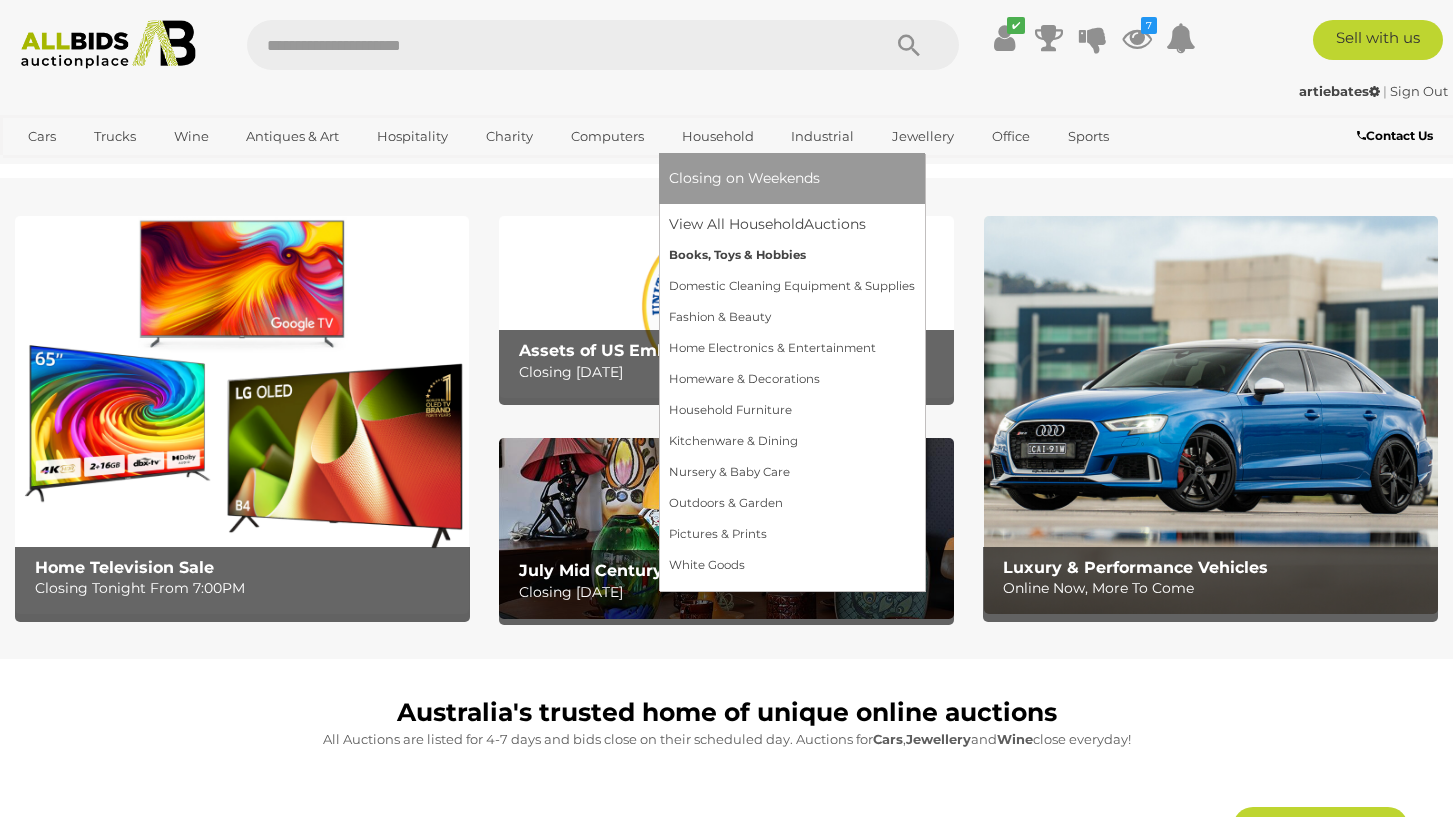 click on "Books, Toys & Hobbies" at bounding box center (792, 255) 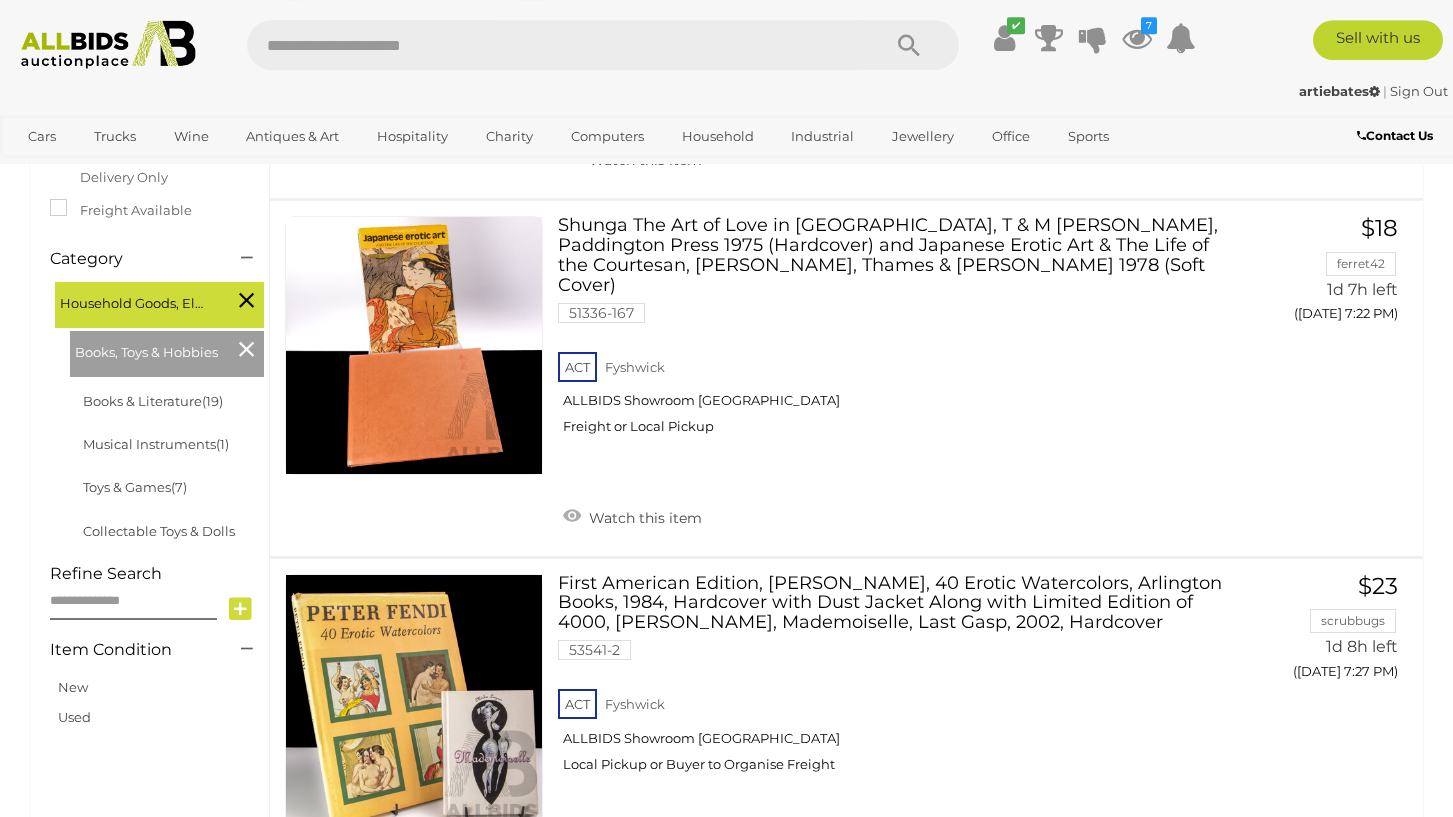 scroll, scrollTop: 612, scrollLeft: 0, axis: vertical 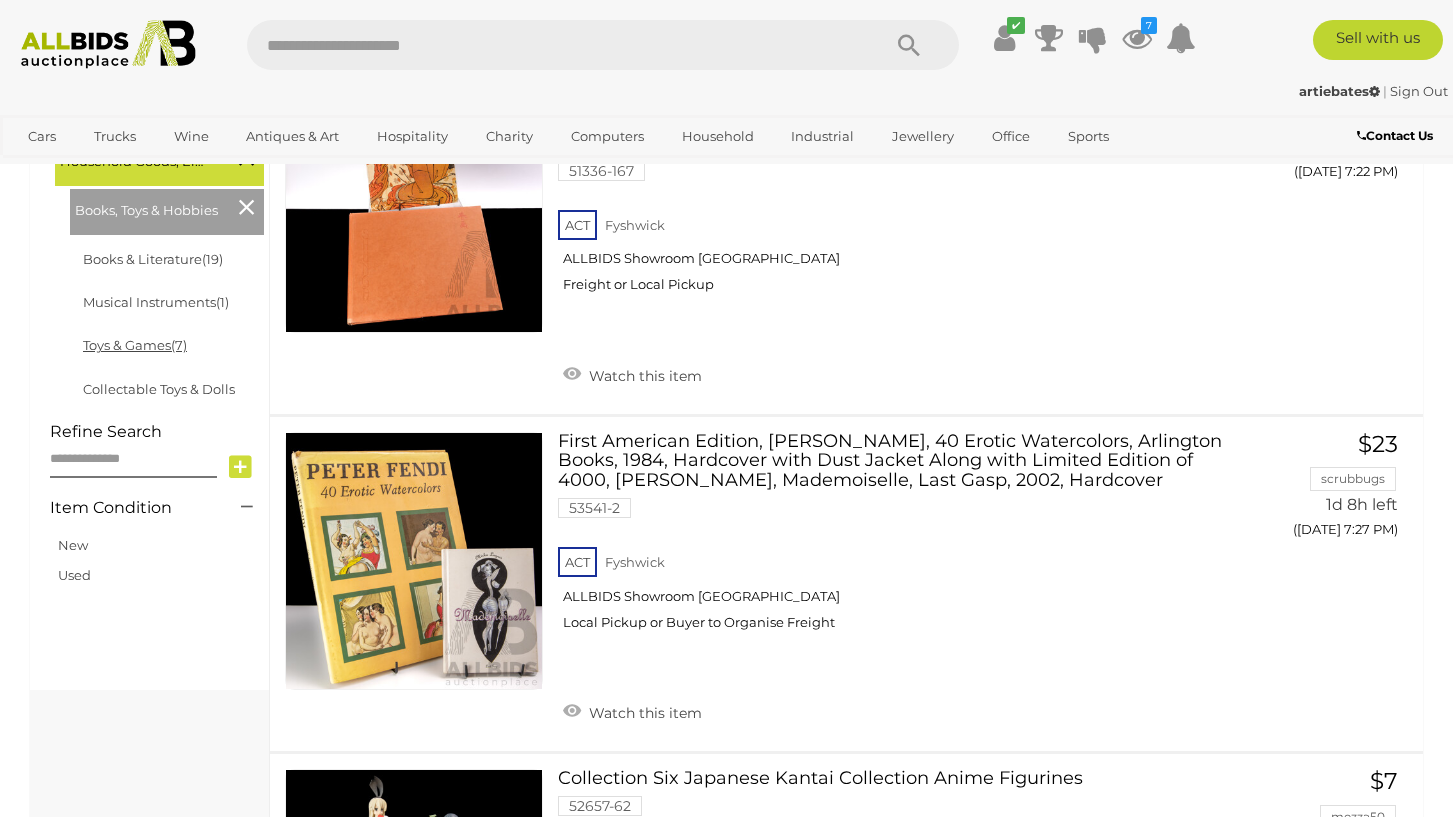 click on "Toys & Games
(7)" at bounding box center (135, 345) 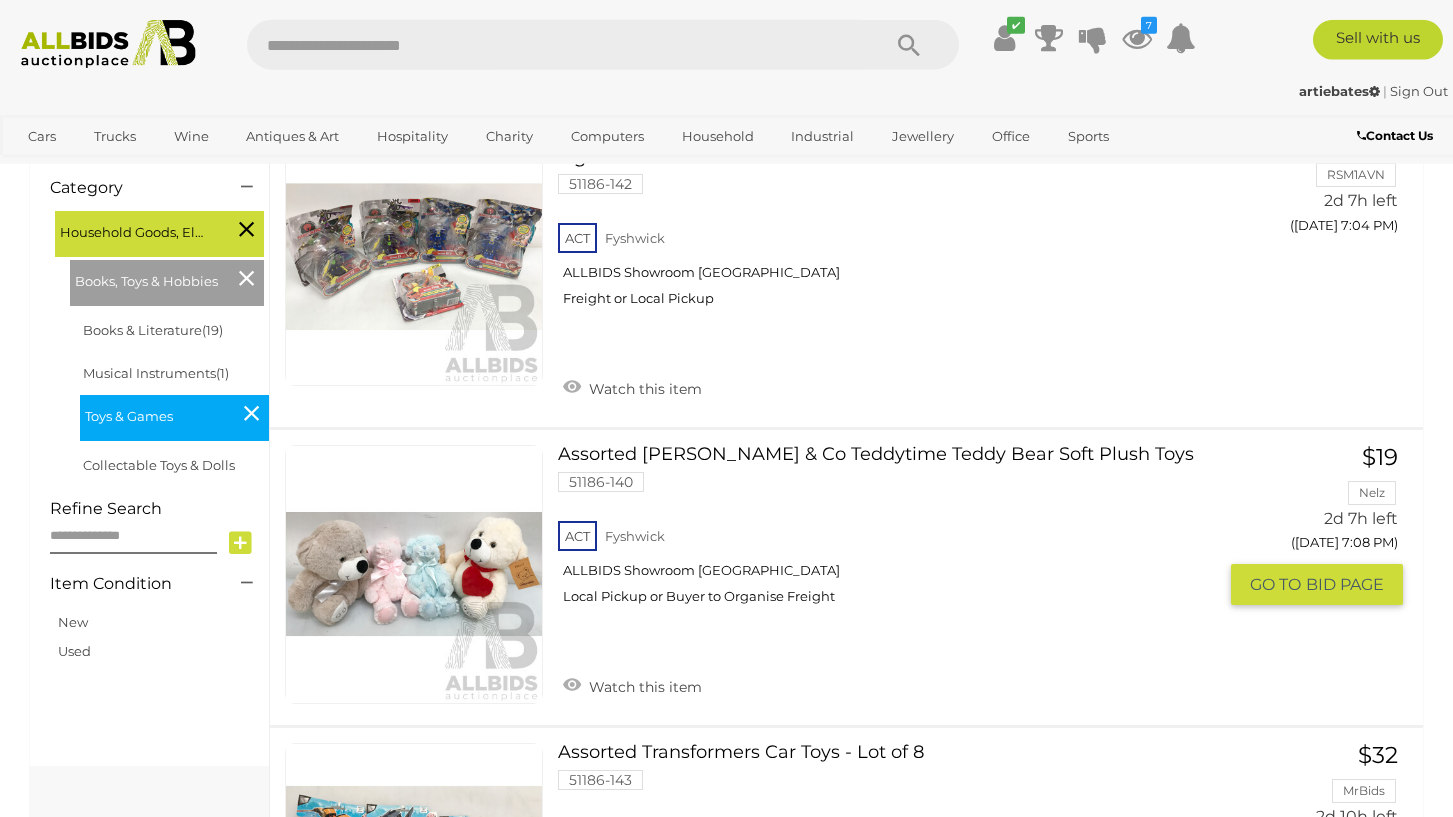 scroll, scrollTop: 510, scrollLeft: 0, axis: vertical 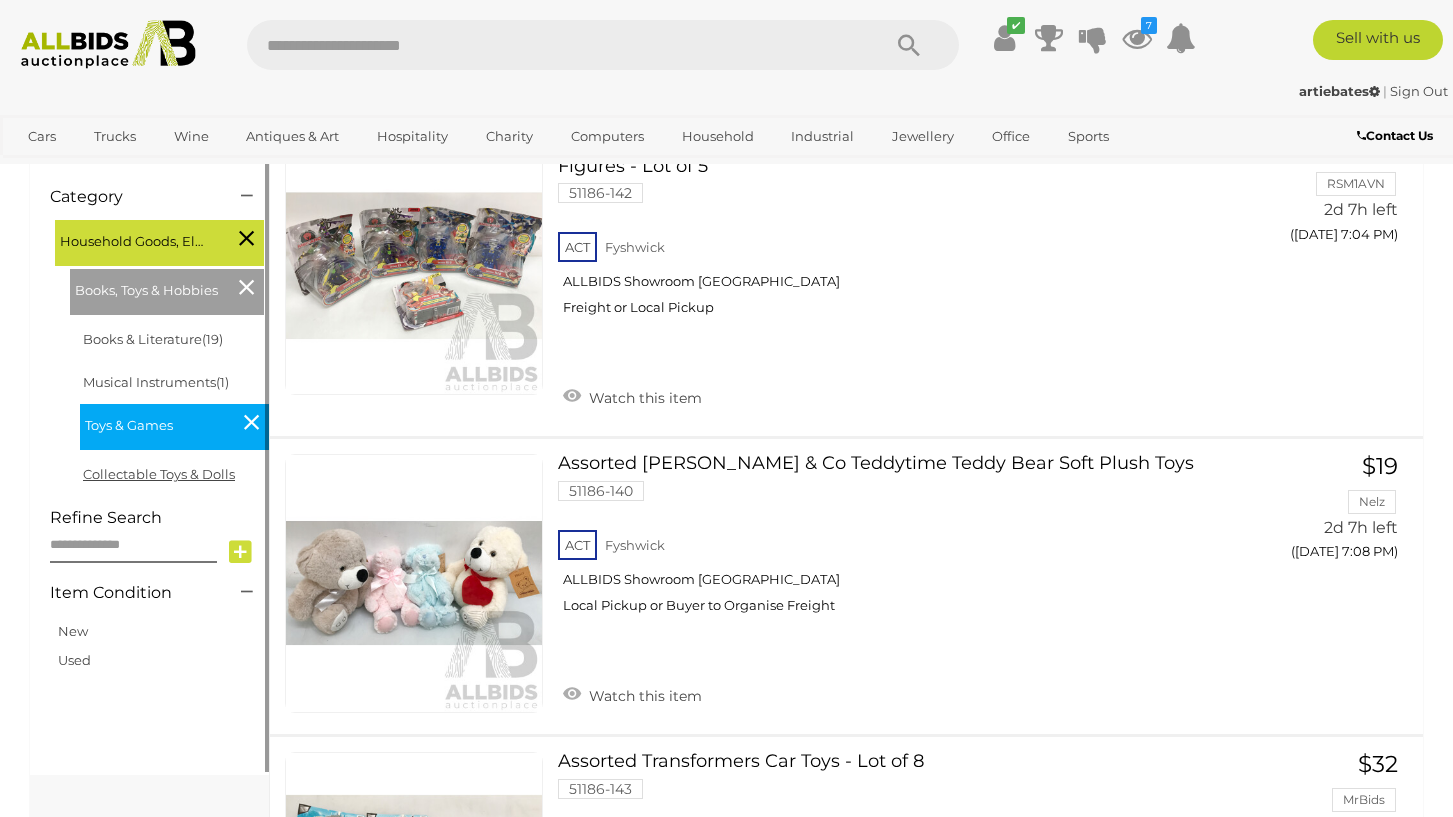 click on "Collectable Toys & Dolls" at bounding box center [159, 474] 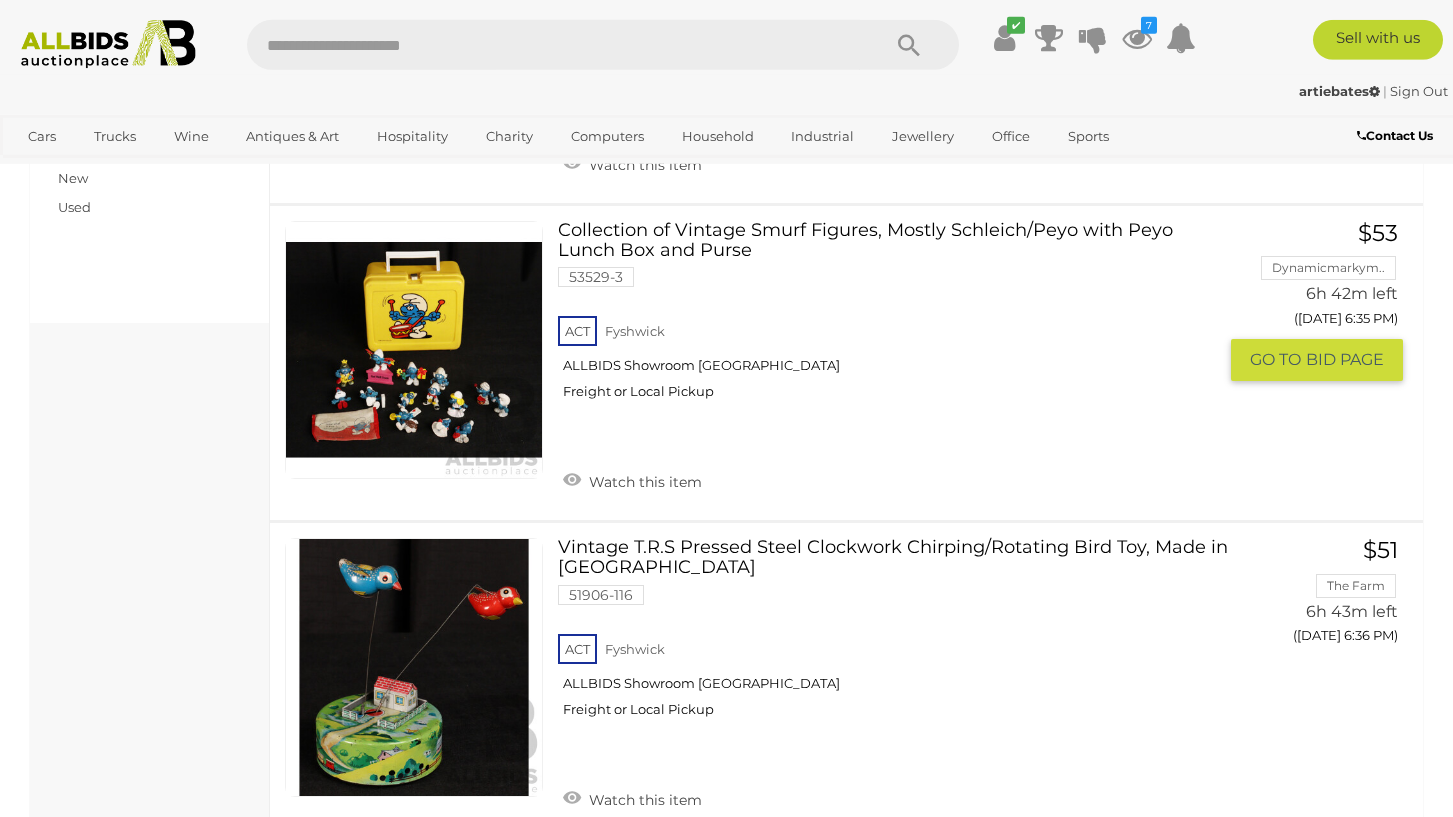 scroll, scrollTop: 1547, scrollLeft: 0, axis: vertical 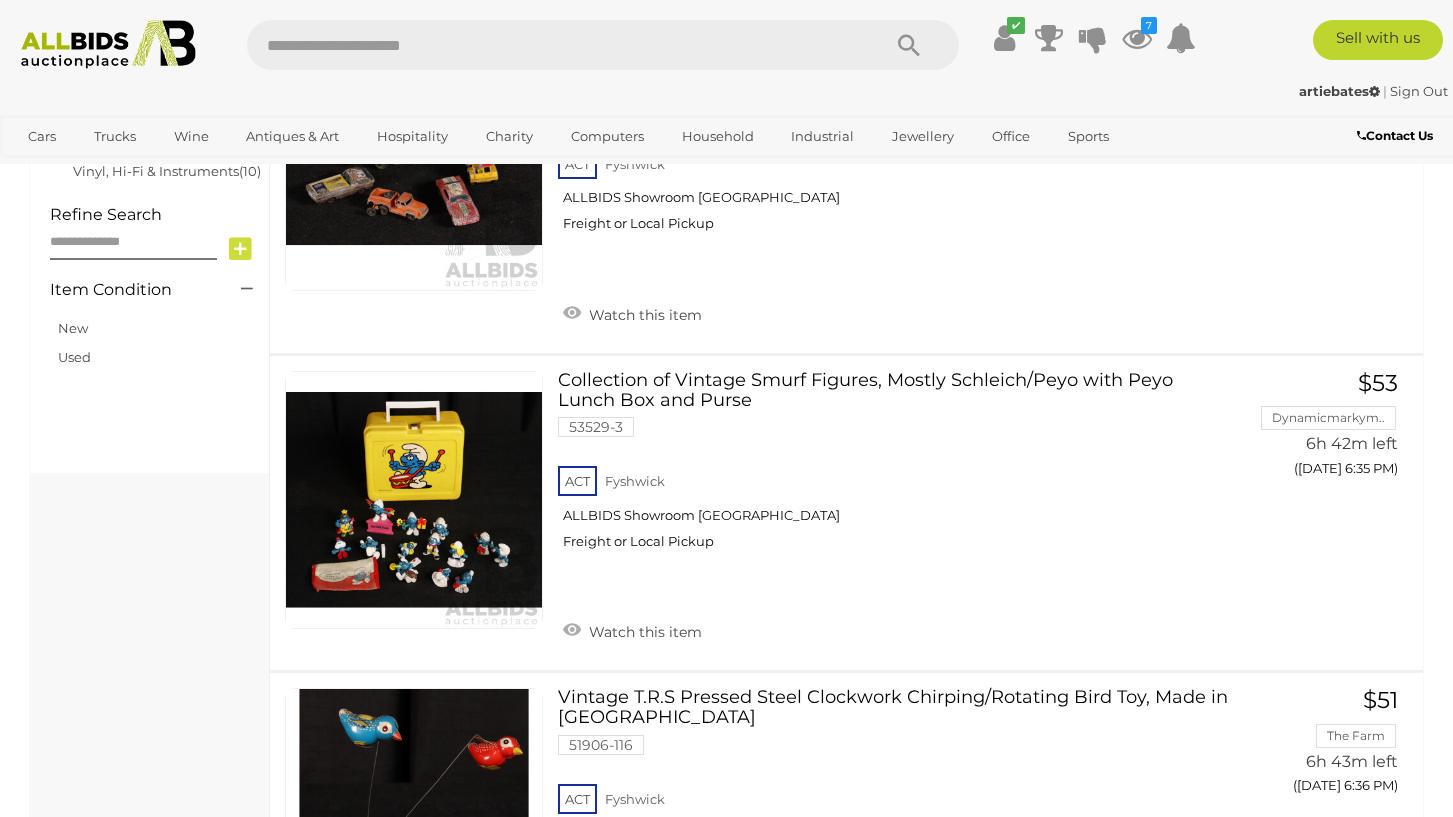 click at bounding box center (108, 44) 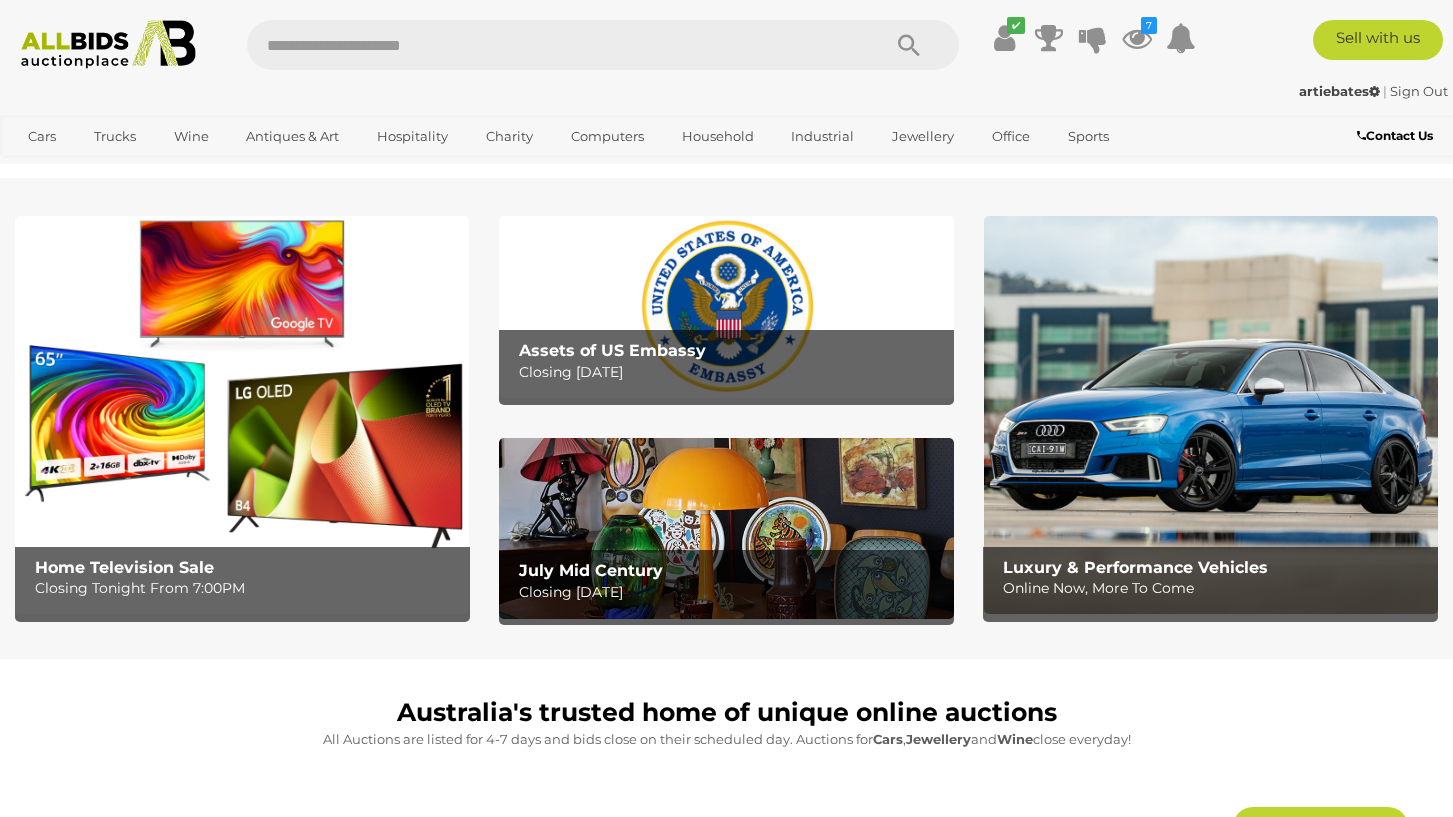 scroll, scrollTop: 0, scrollLeft: 0, axis: both 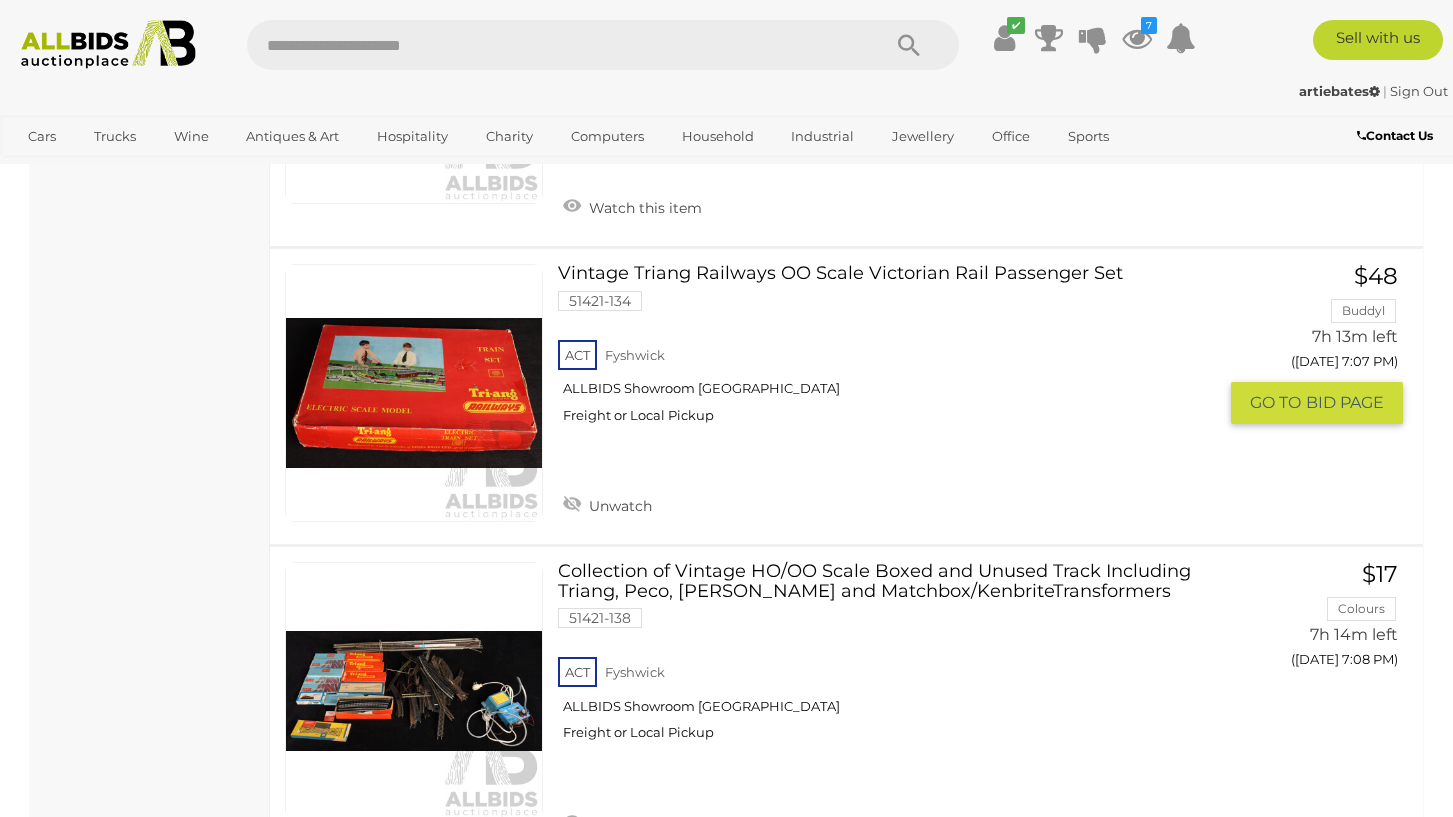 click on "Vintage Triang Railways OO Scale Victorian Rail Passenger Set
51421-134
ACT
Fyshwick" at bounding box center (894, 351) 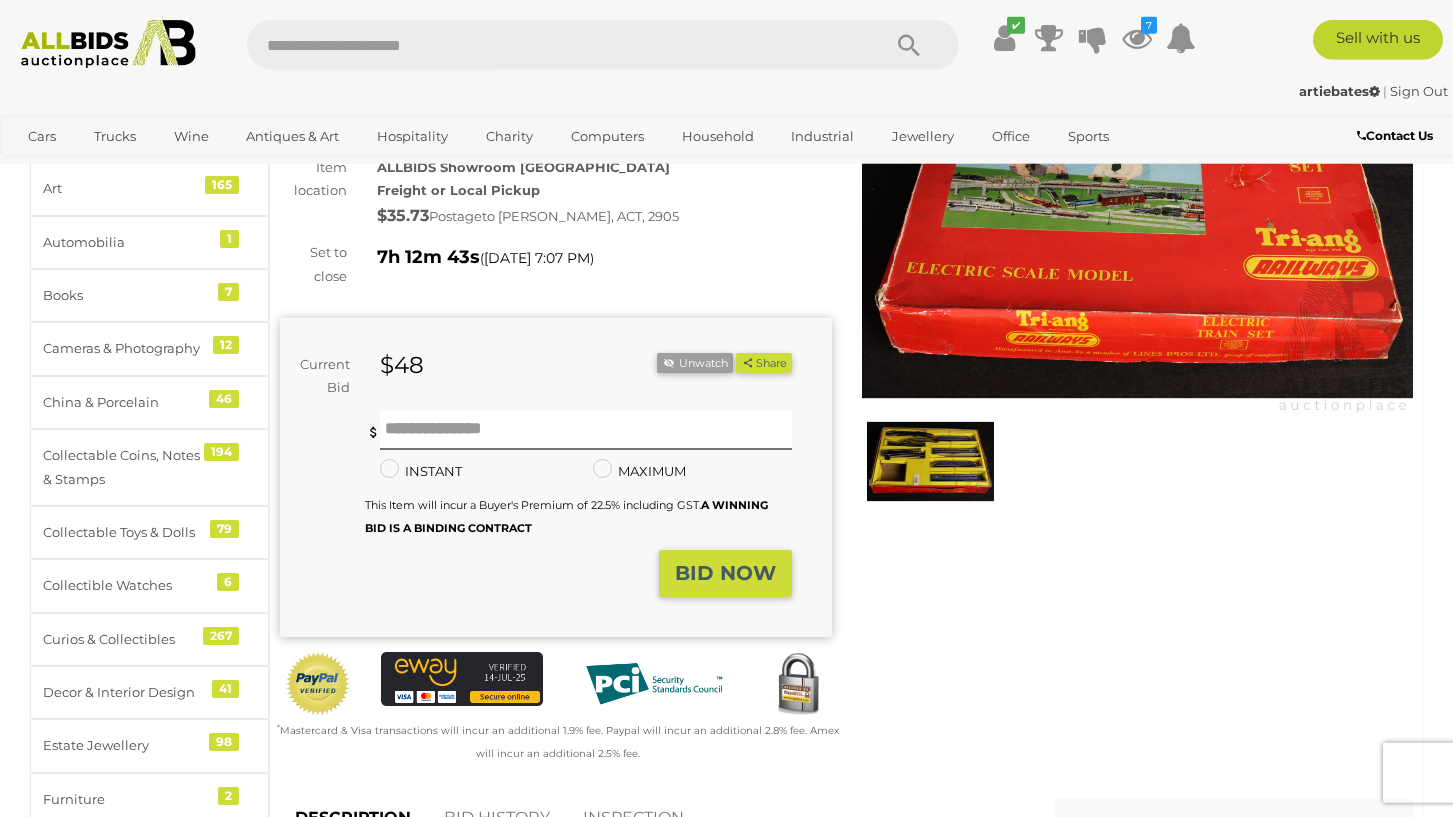 scroll, scrollTop: 204, scrollLeft: 0, axis: vertical 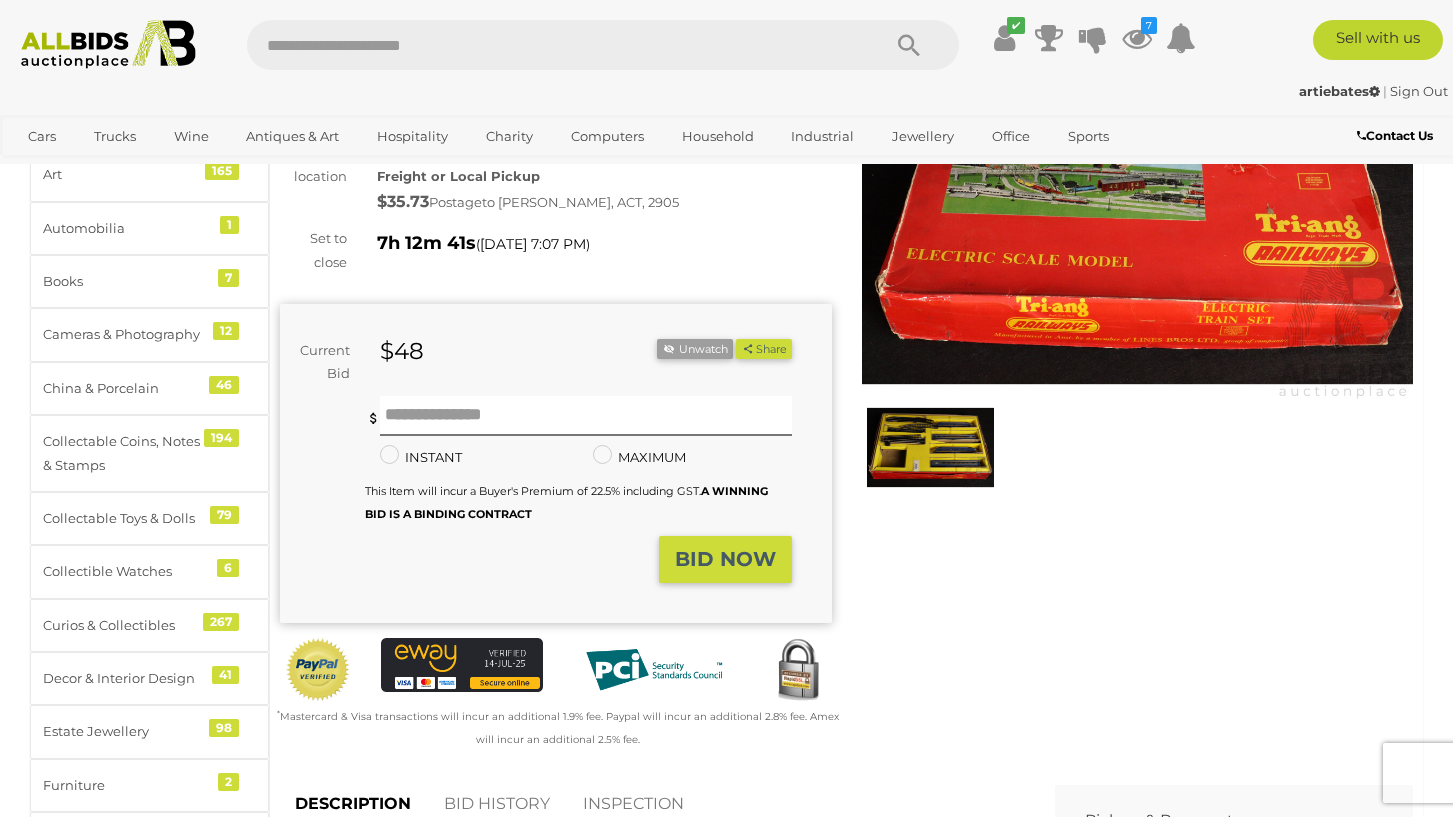 click at bounding box center [931, 447] 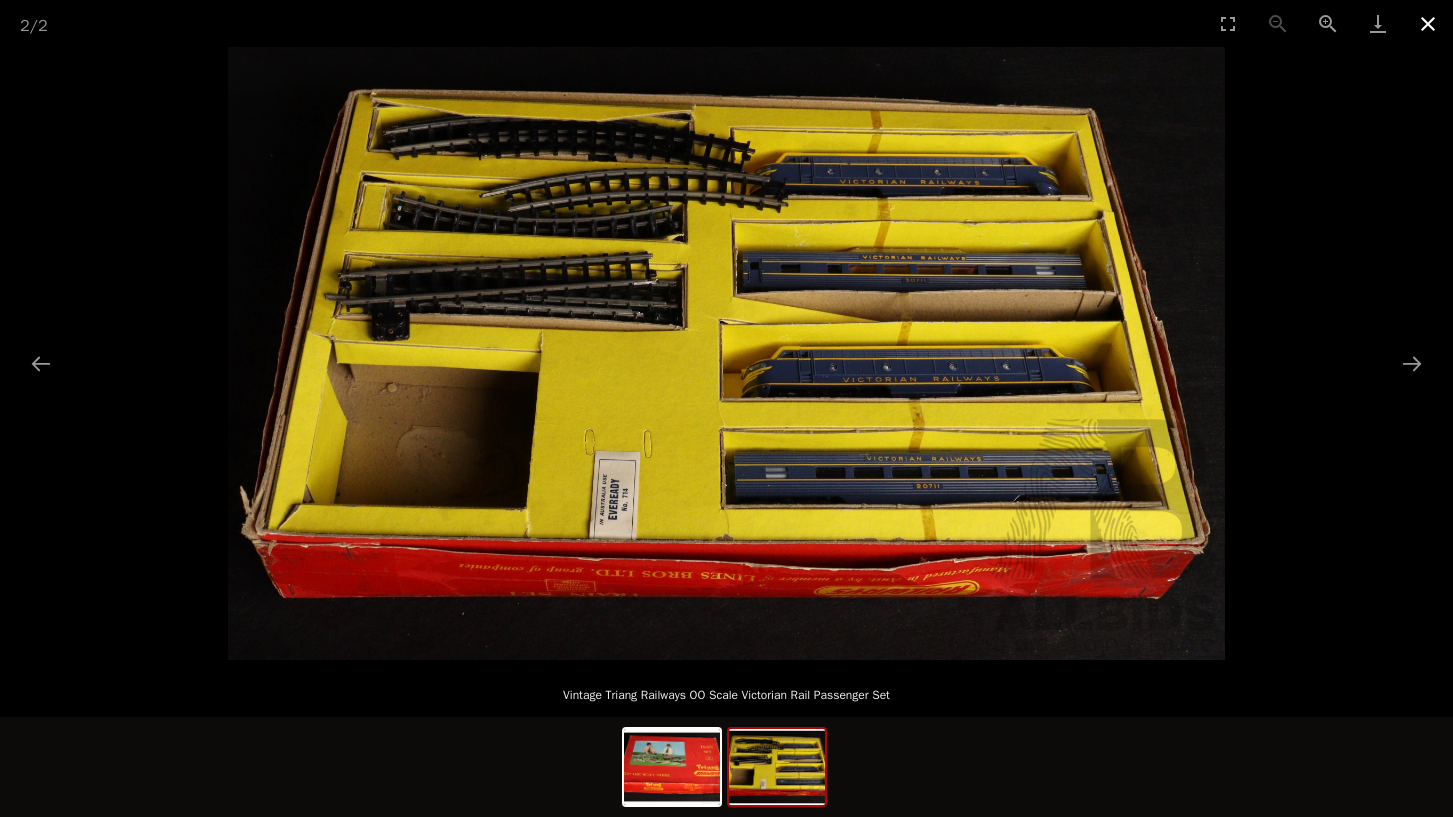 click at bounding box center (1428, 23) 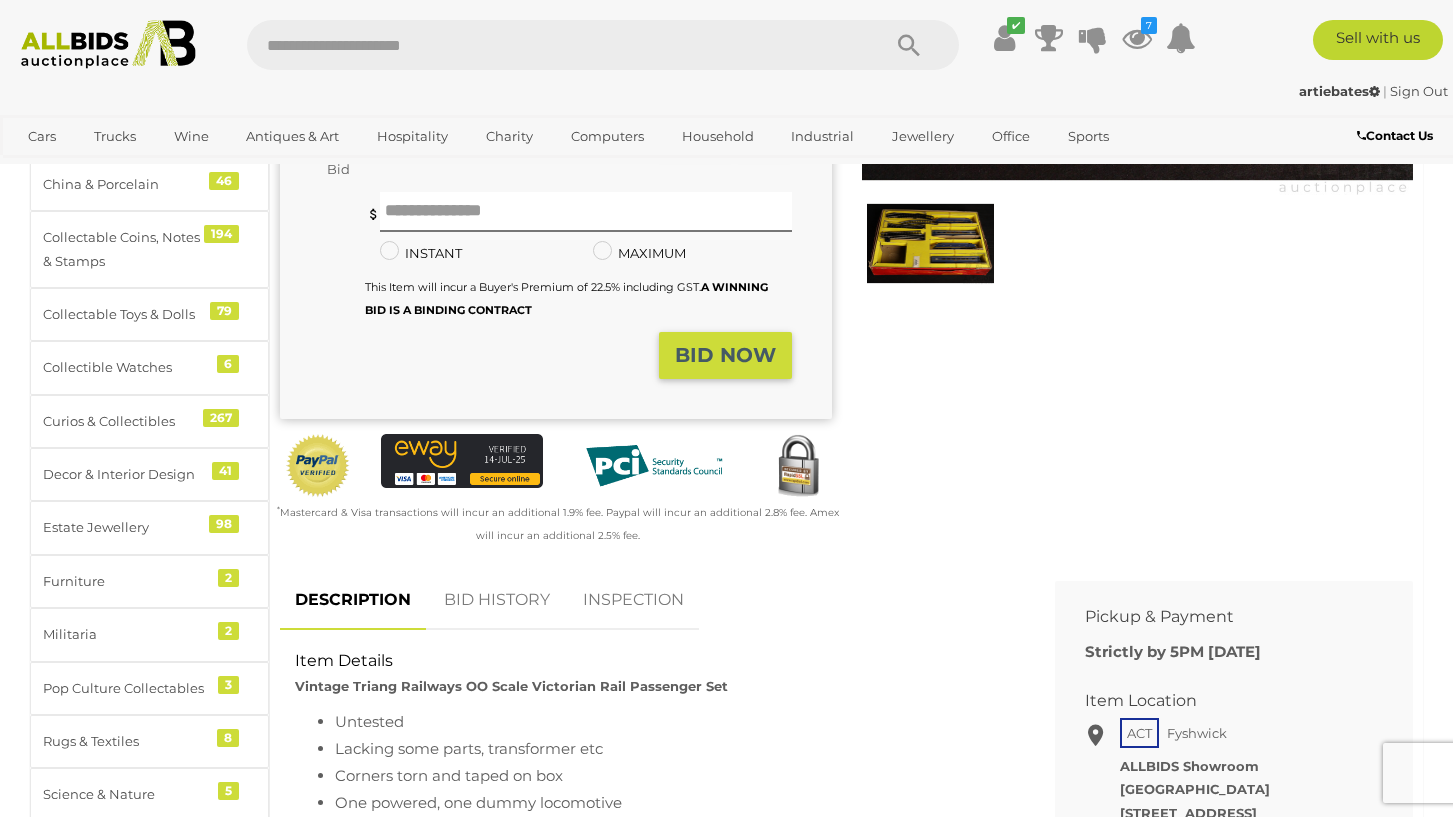 scroll, scrollTop: 0, scrollLeft: 0, axis: both 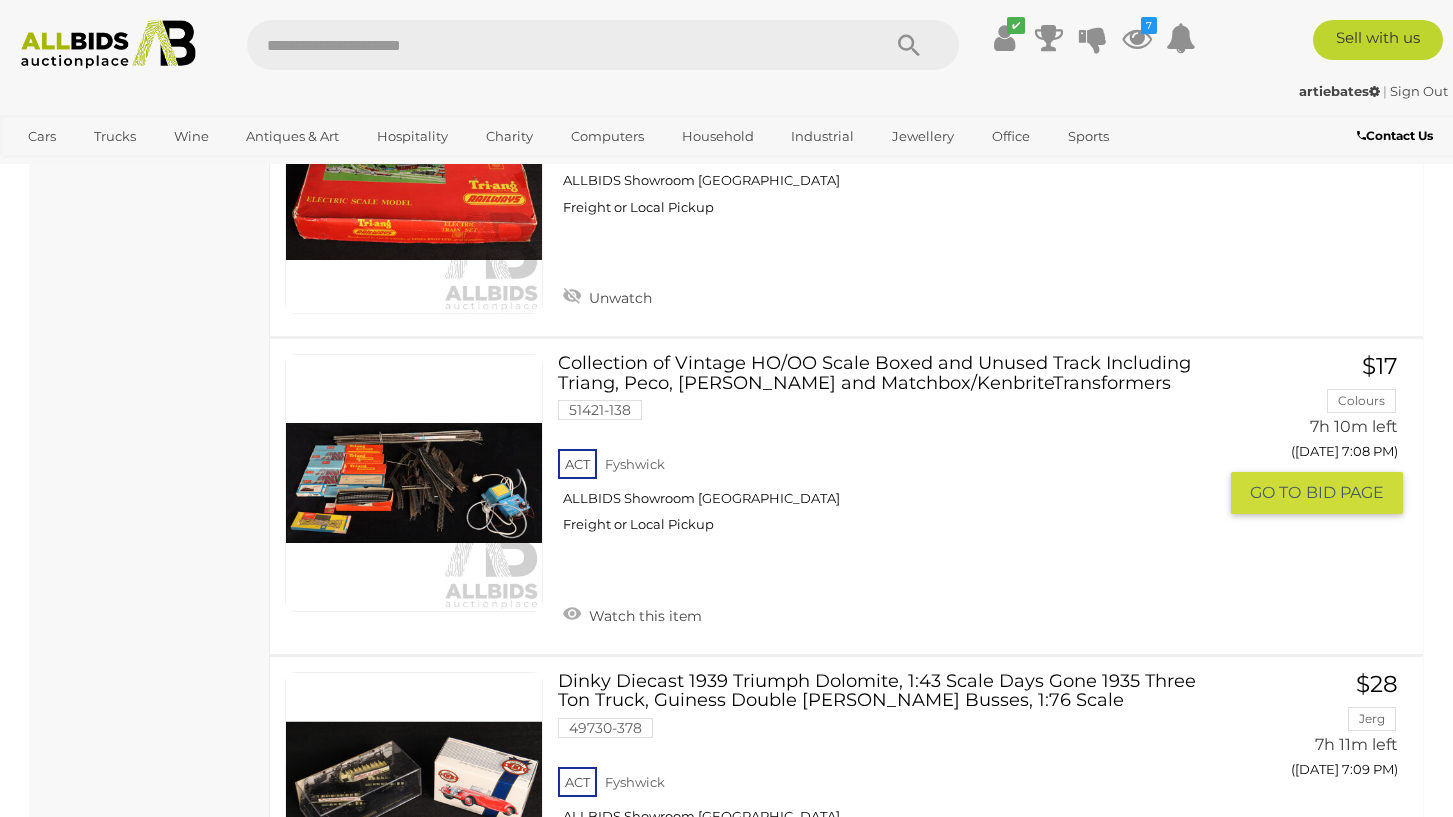 click on "Collection of Vintage HO/OO Scale Boxed and Unused Track Including Triang, Peco, Fleischmann and Matchbox/KenbriteTransformers
51421-138
ACT
Fyshwick" at bounding box center (894, 451) 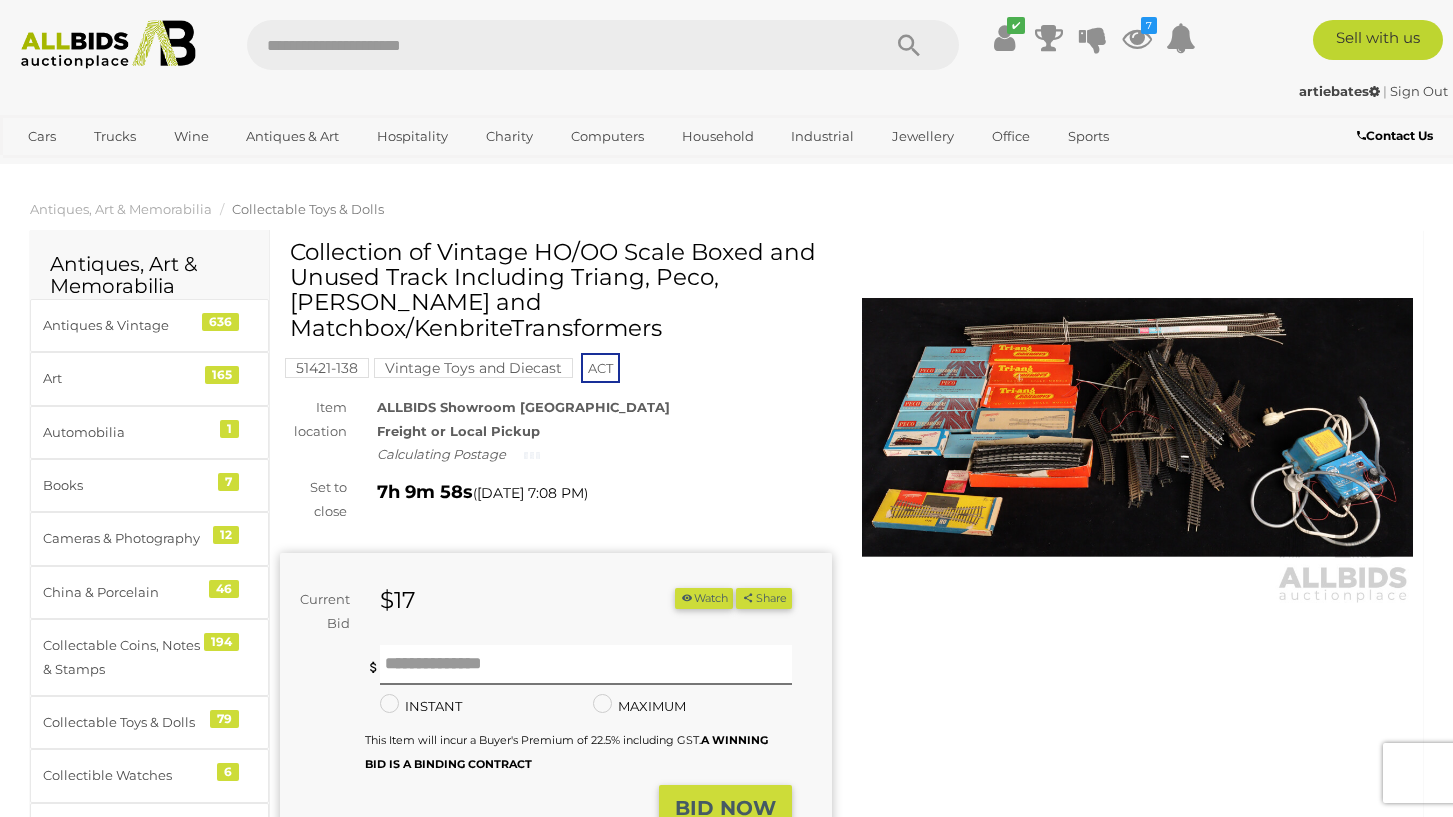 scroll, scrollTop: 0, scrollLeft: 0, axis: both 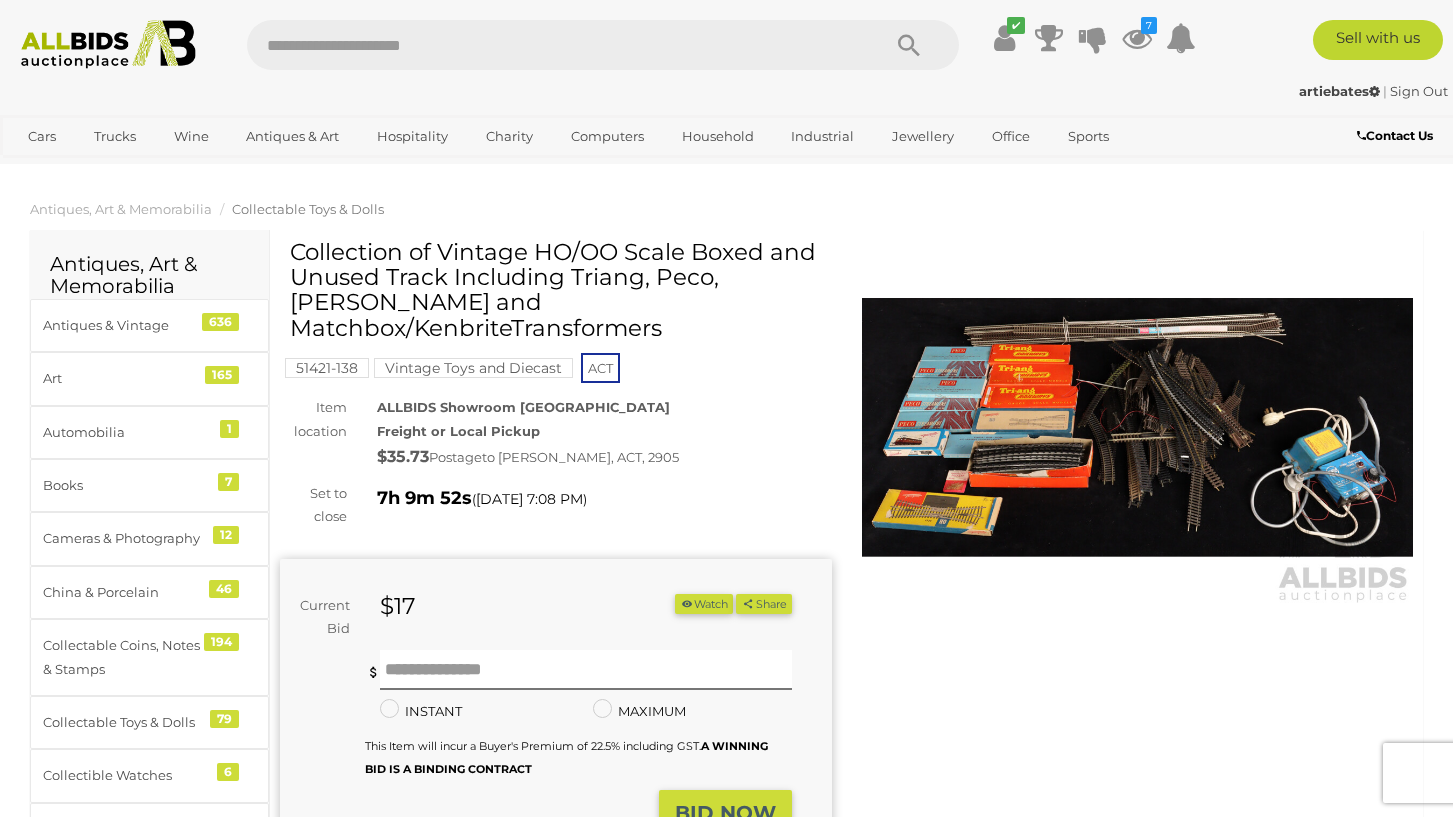click at bounding box center [1138, 427] 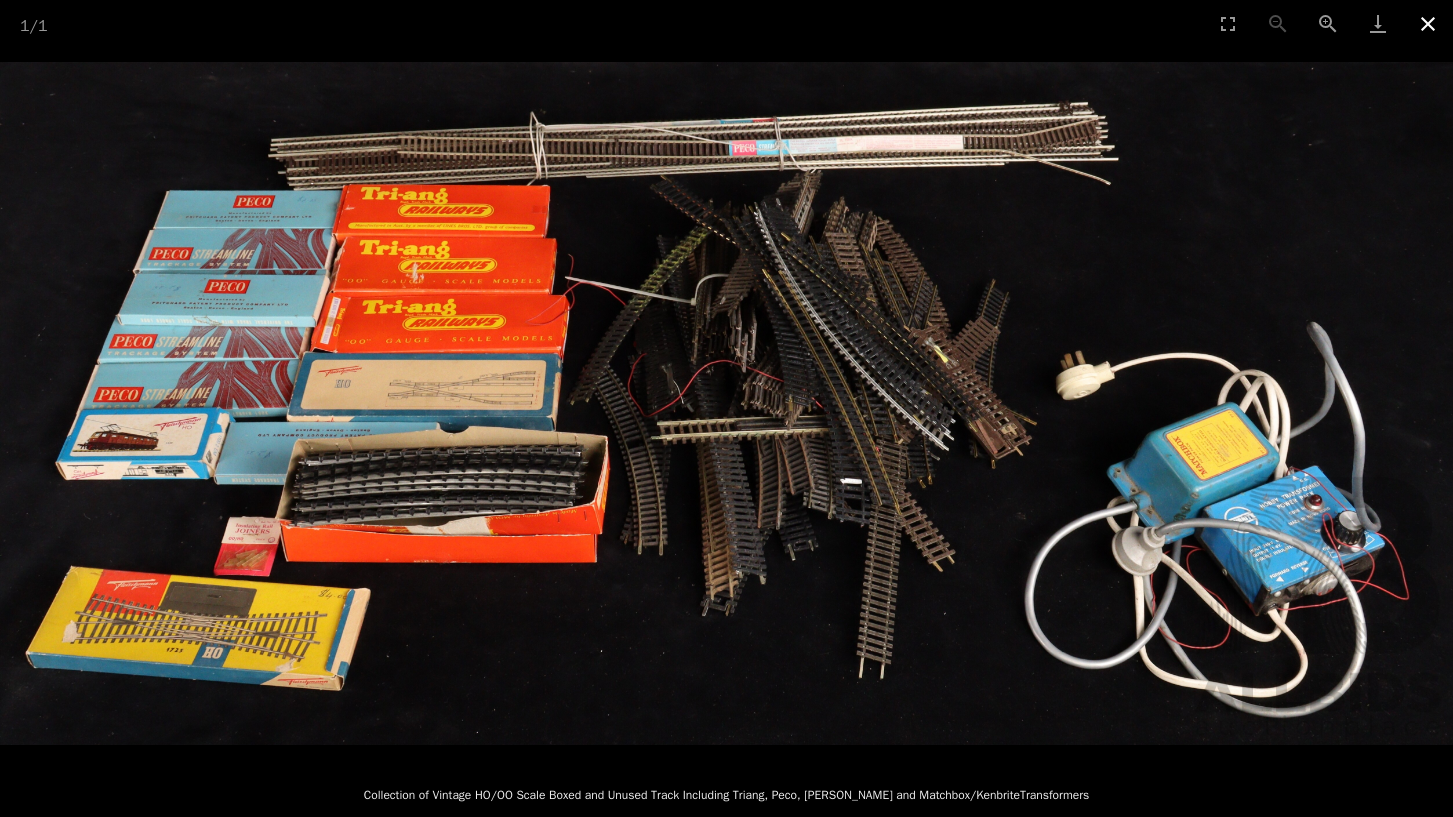 click at bounding box center (1428, 23) 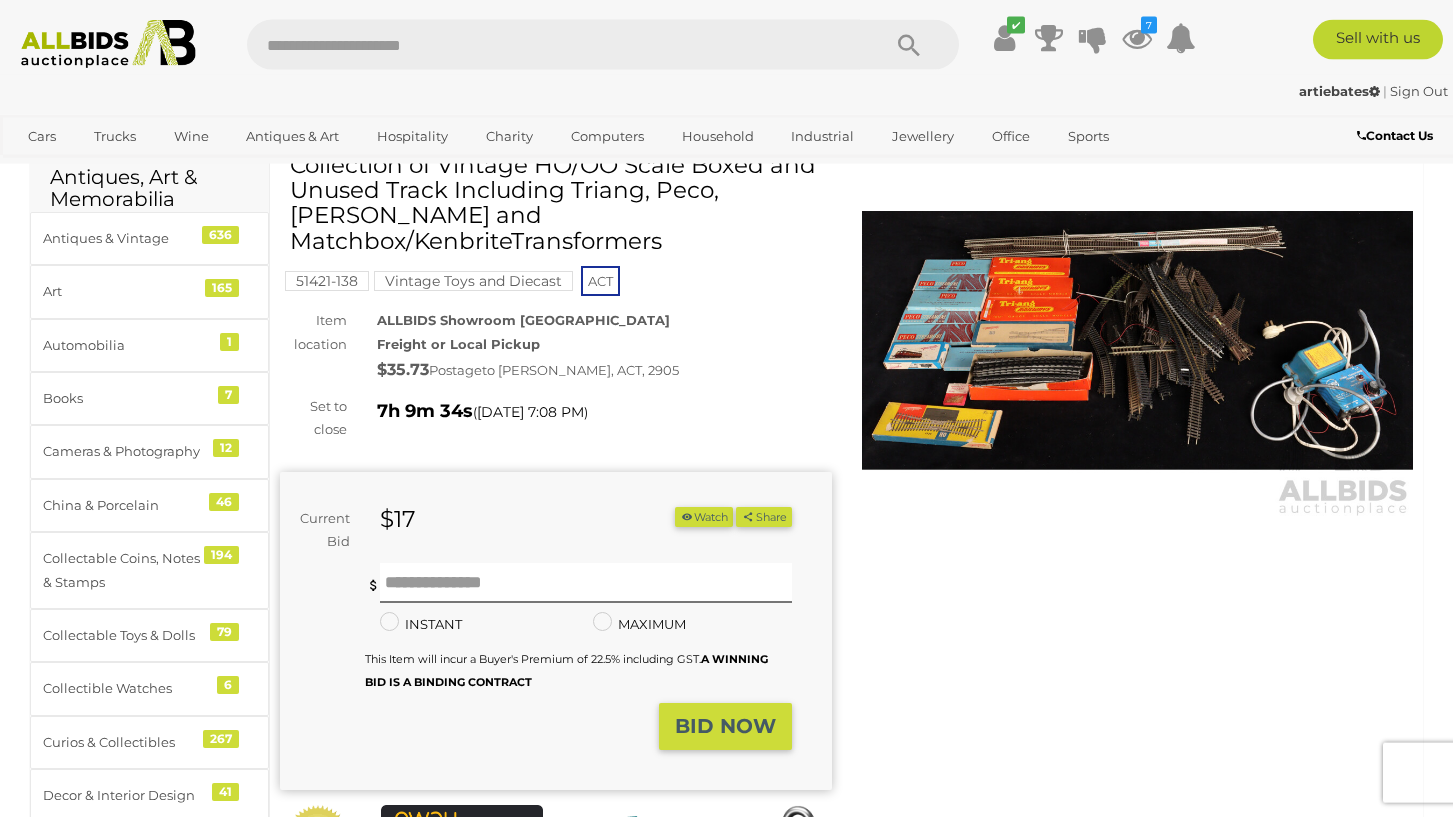 scroll, scrollTop: 0, scrollLeft: 0, axis: both 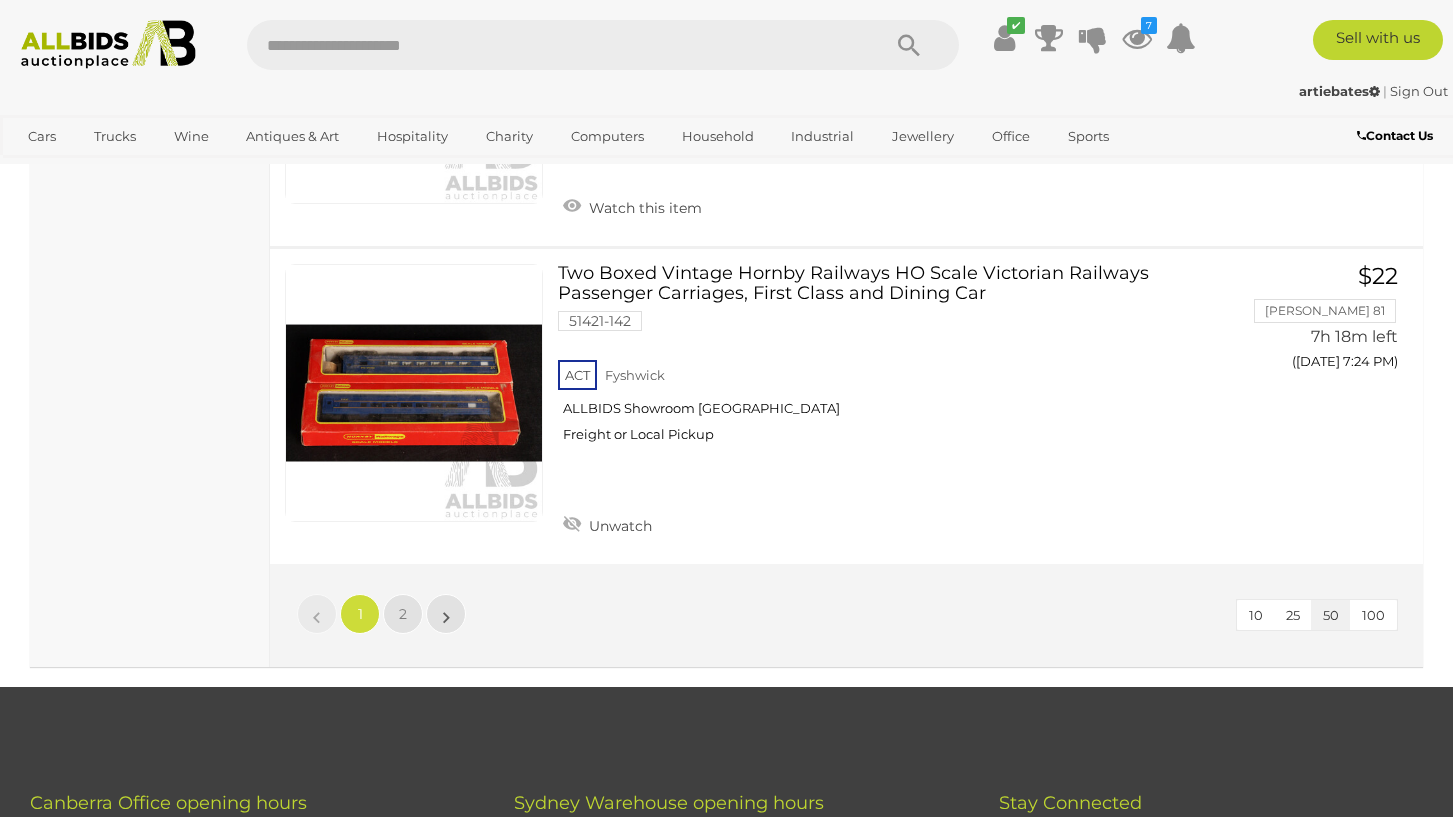 click on "100" at bounding box center [1373, 615] 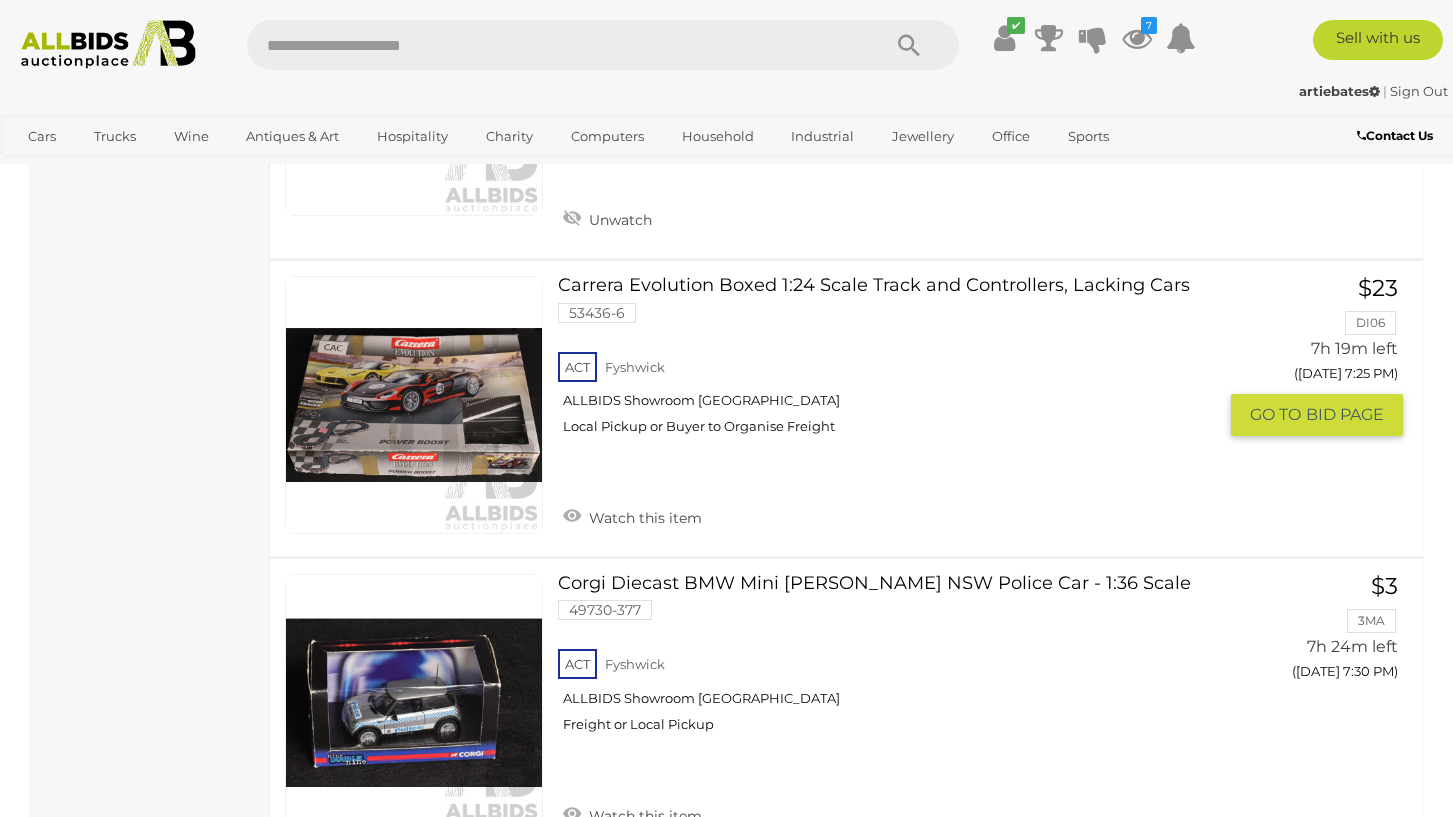scroll, scrollTop: 15516, scrollLeft: 0, axis: vertical 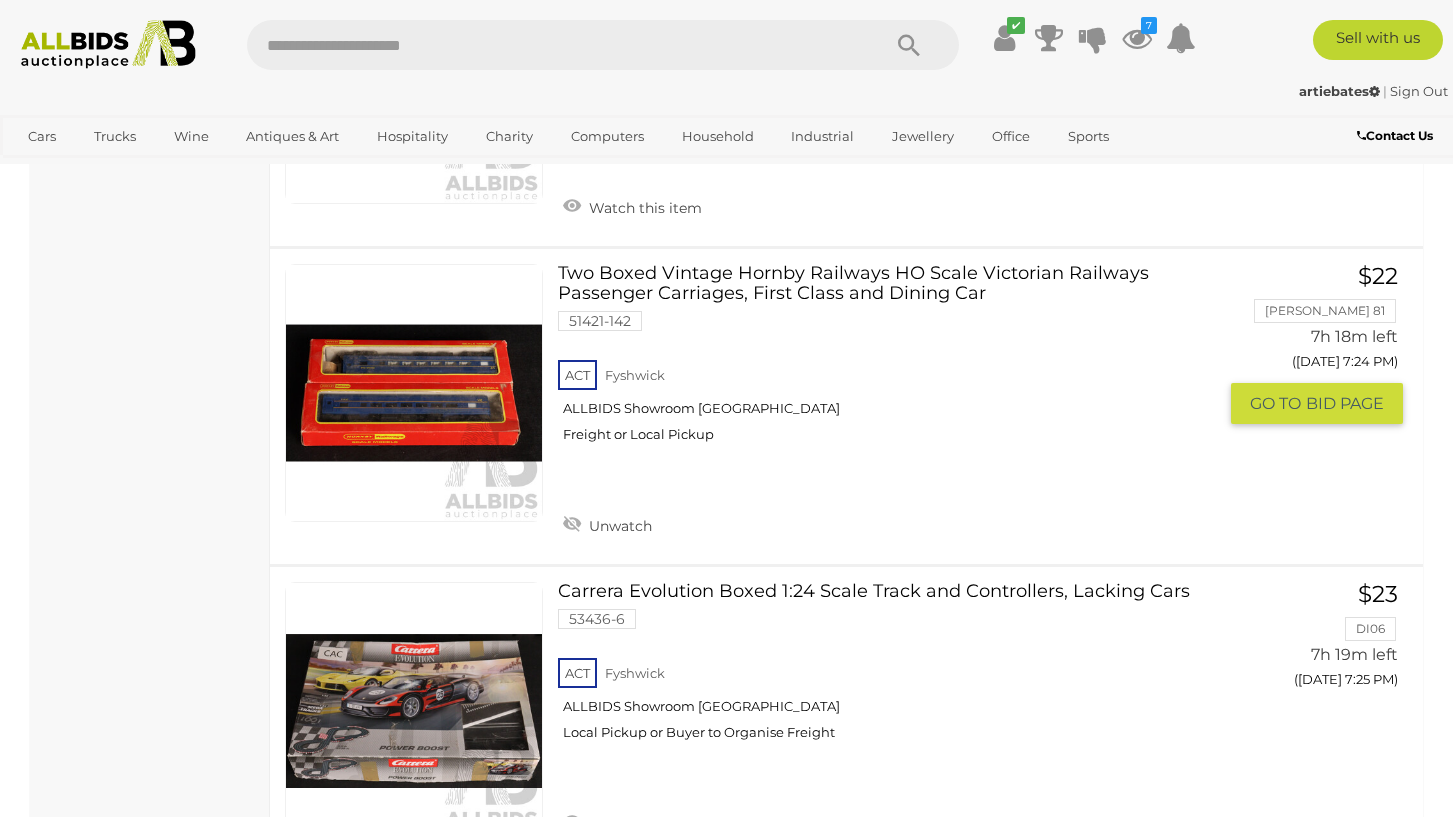 click on "Two Boxed Vintage Hornby Railways HO Scale Victorian Railways Passenger Carriages, First Class and Dining Car
51421-142
ACT
Fyshwick ALLBIDS Showroom Fyshwick" at bounding box center [894, 361] 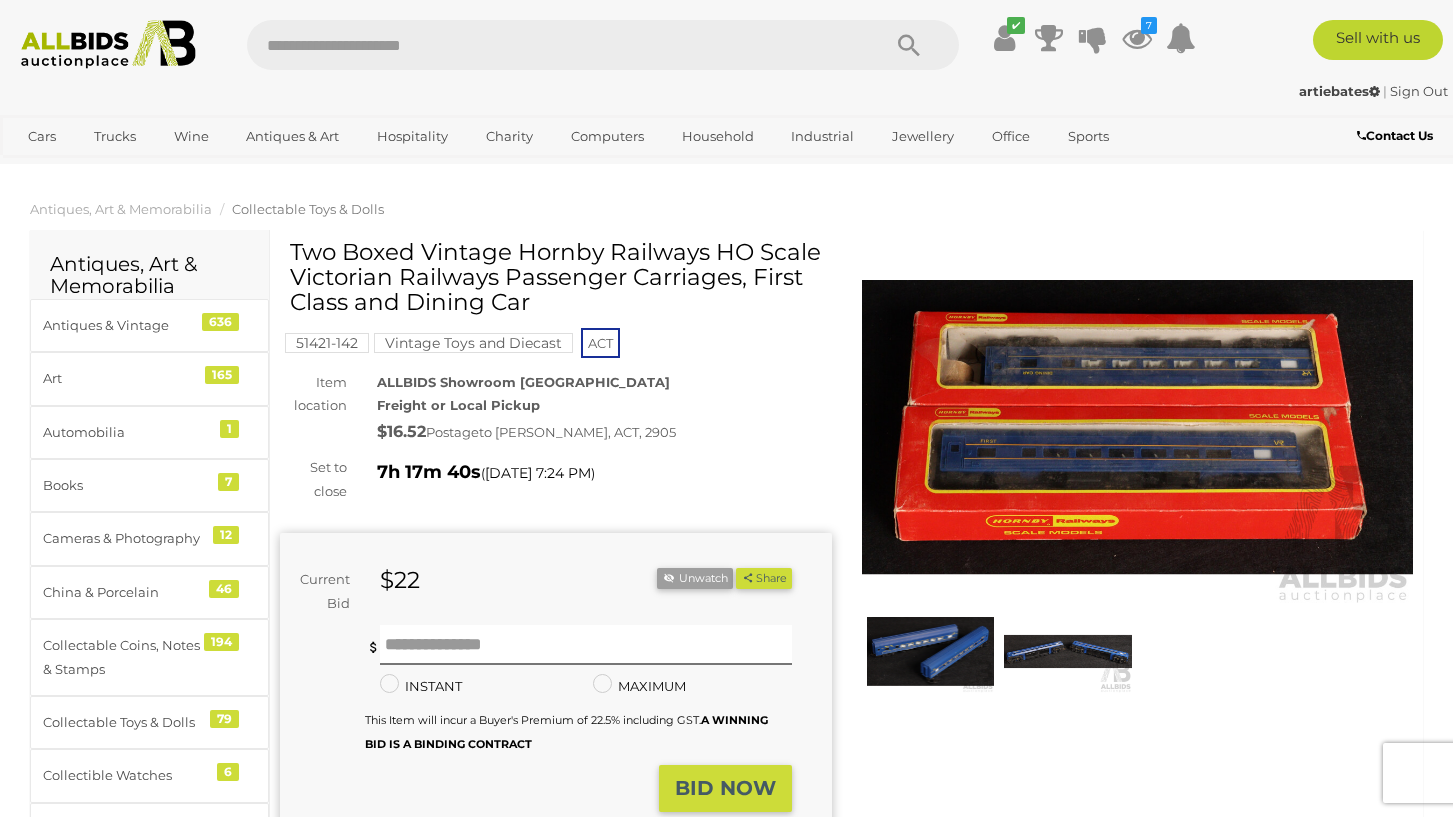 scroll, scrollTop: 0, scrollLeft: 0, axis: both 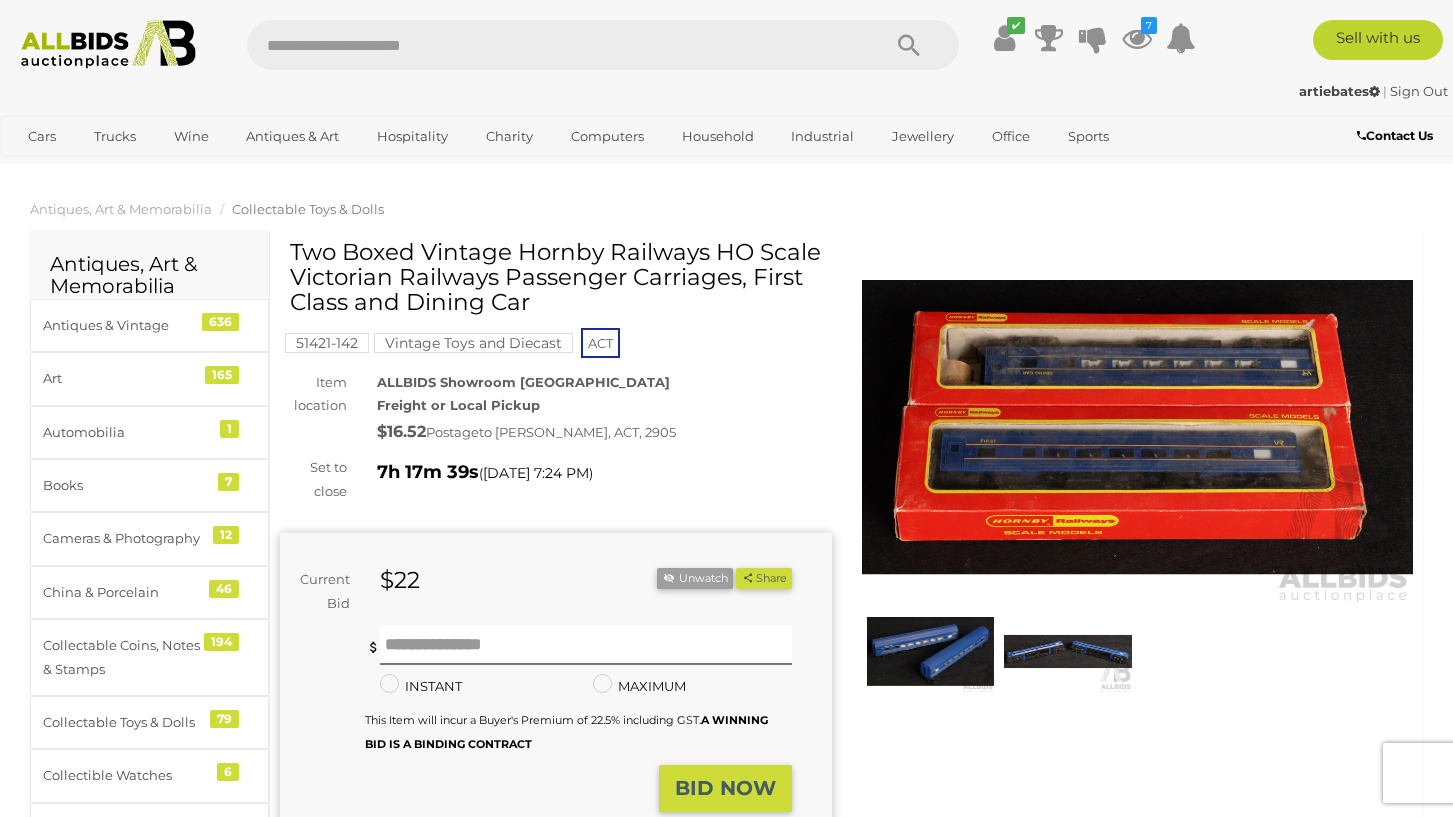 click at bounding box center [1138, 427] 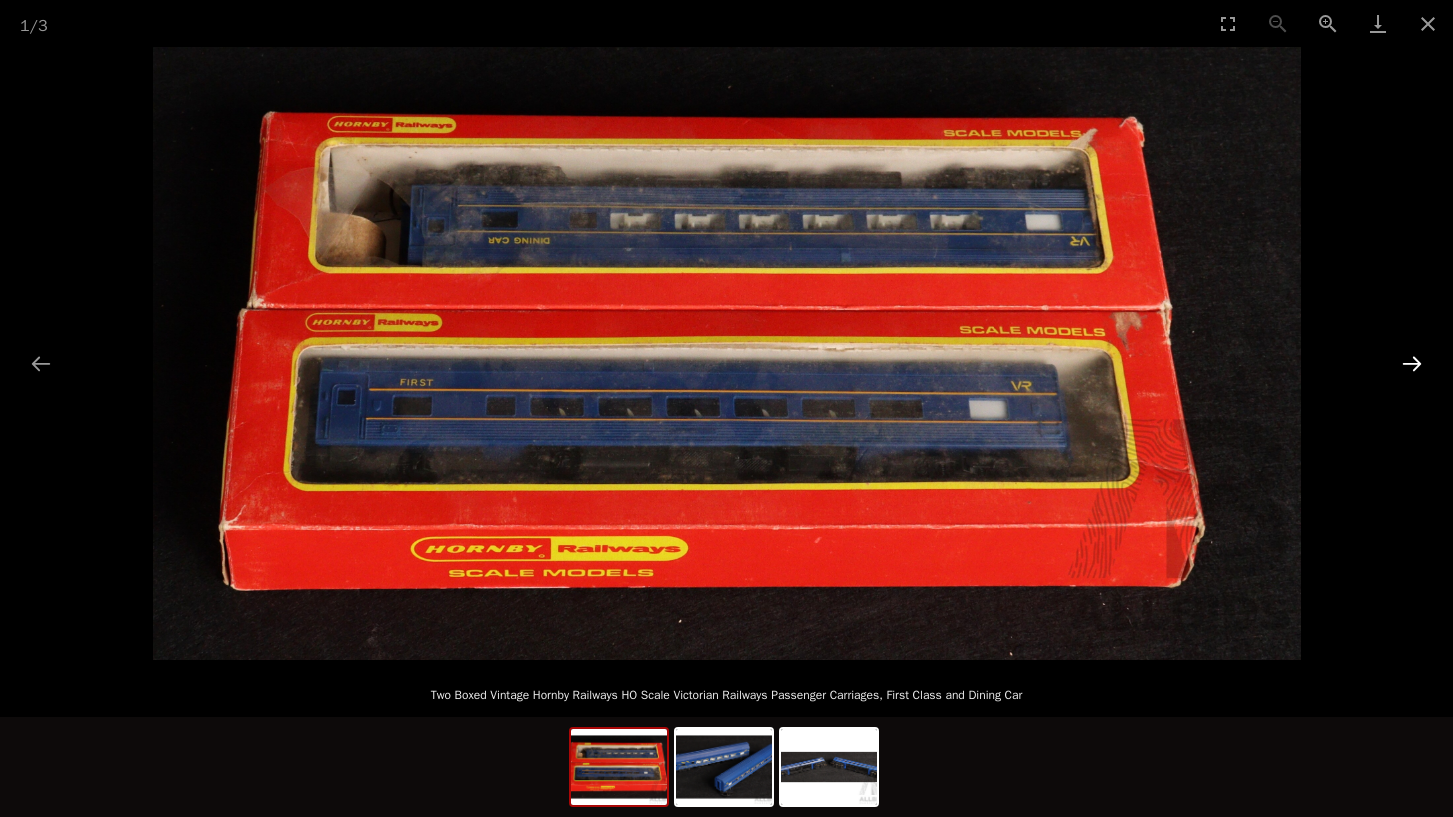 click at bounding box center (1412, 363) 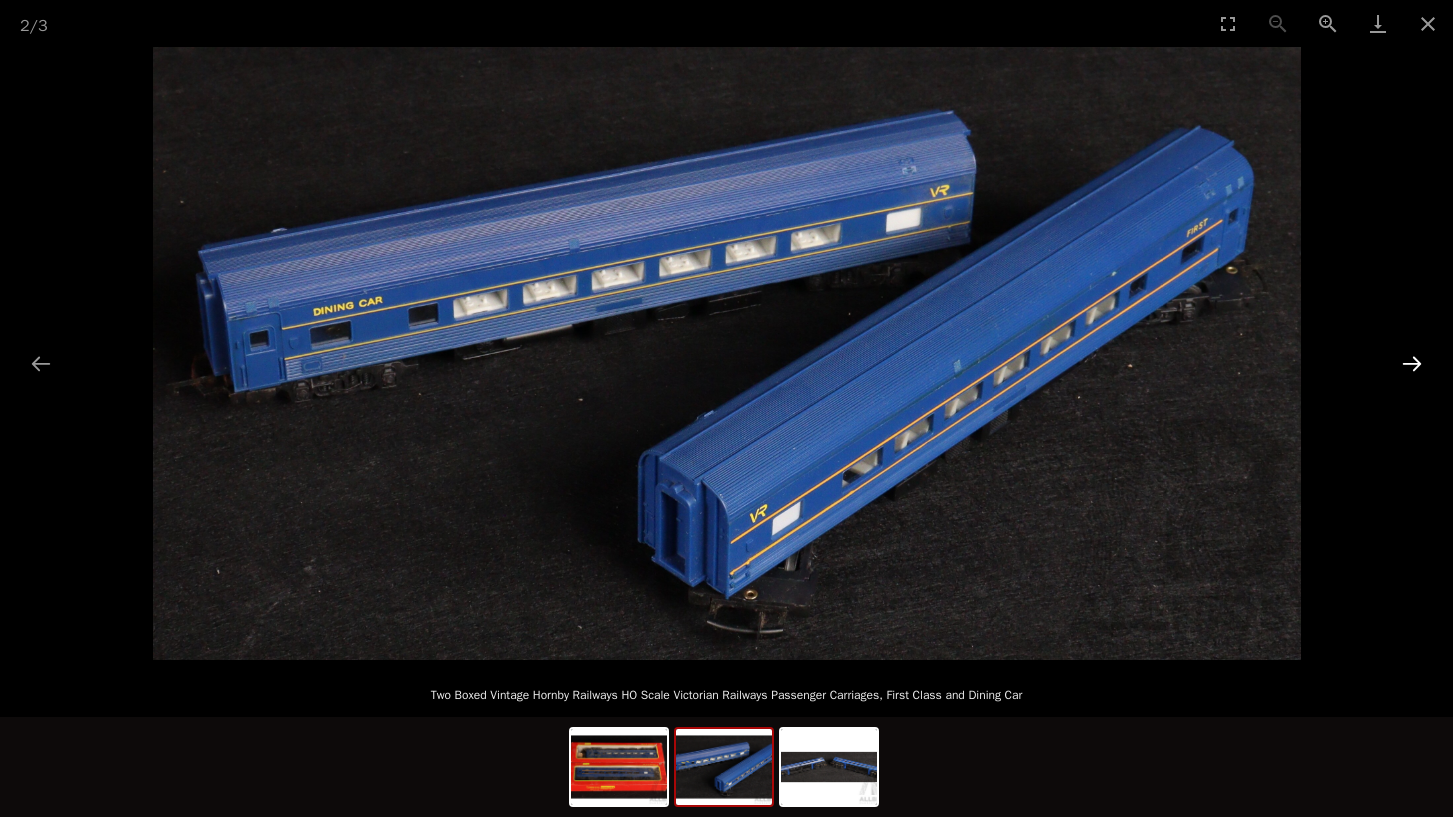 click at bounding box center [1412, 363] 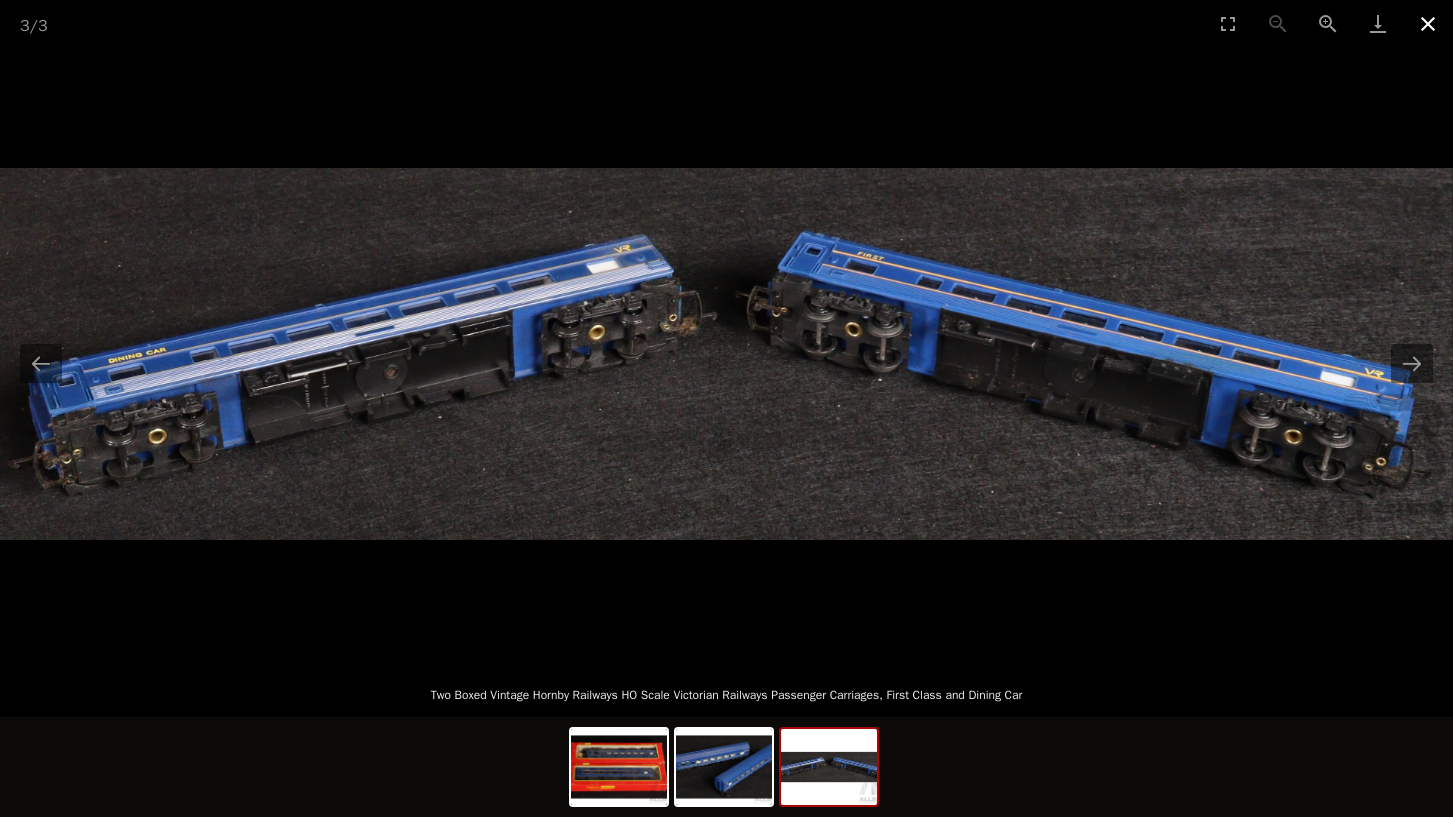 click at bounding box center (1428, 23) 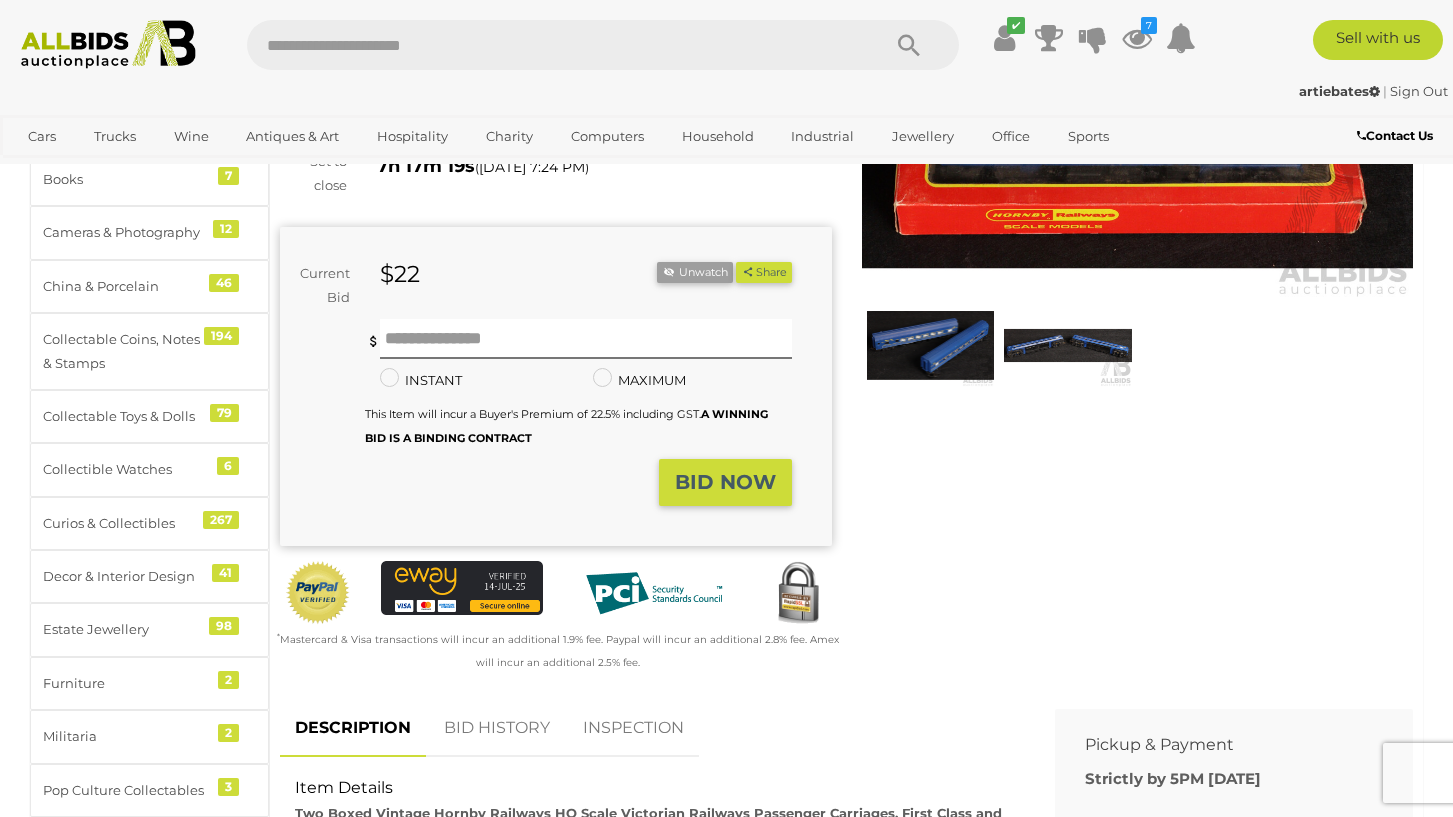 scroll, scrollTop: 0, scrollLeft: 0, axis: both 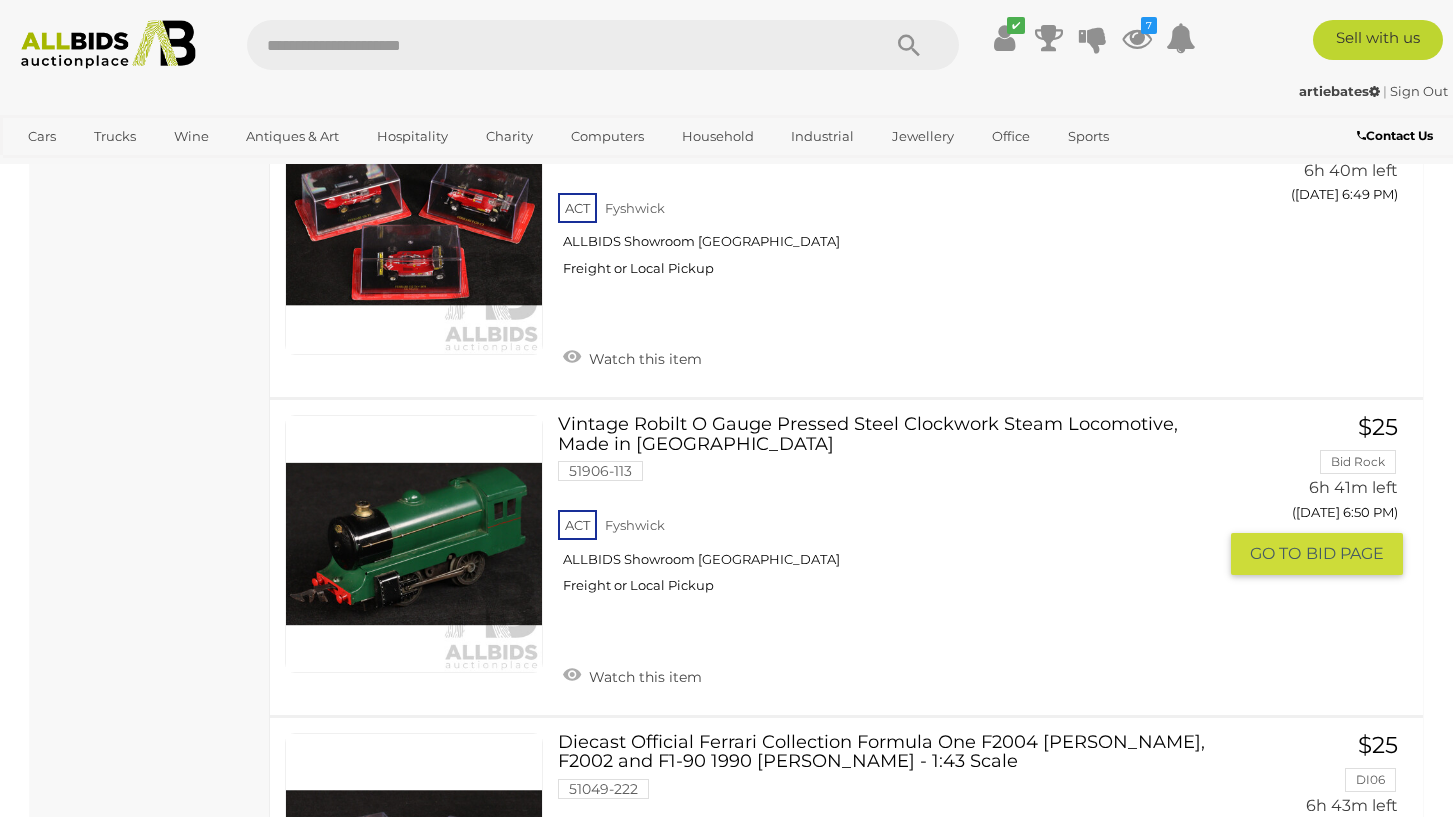 click on "Vintage Robilt O Gauge Pressed Steel Clockwork Steam Locomotive, Made in Australia
51906-113
ACT
Fyshwick ALLBIDS Showroom Fyshwick Freight or Local Pickup" at bounding box center [894, 512] 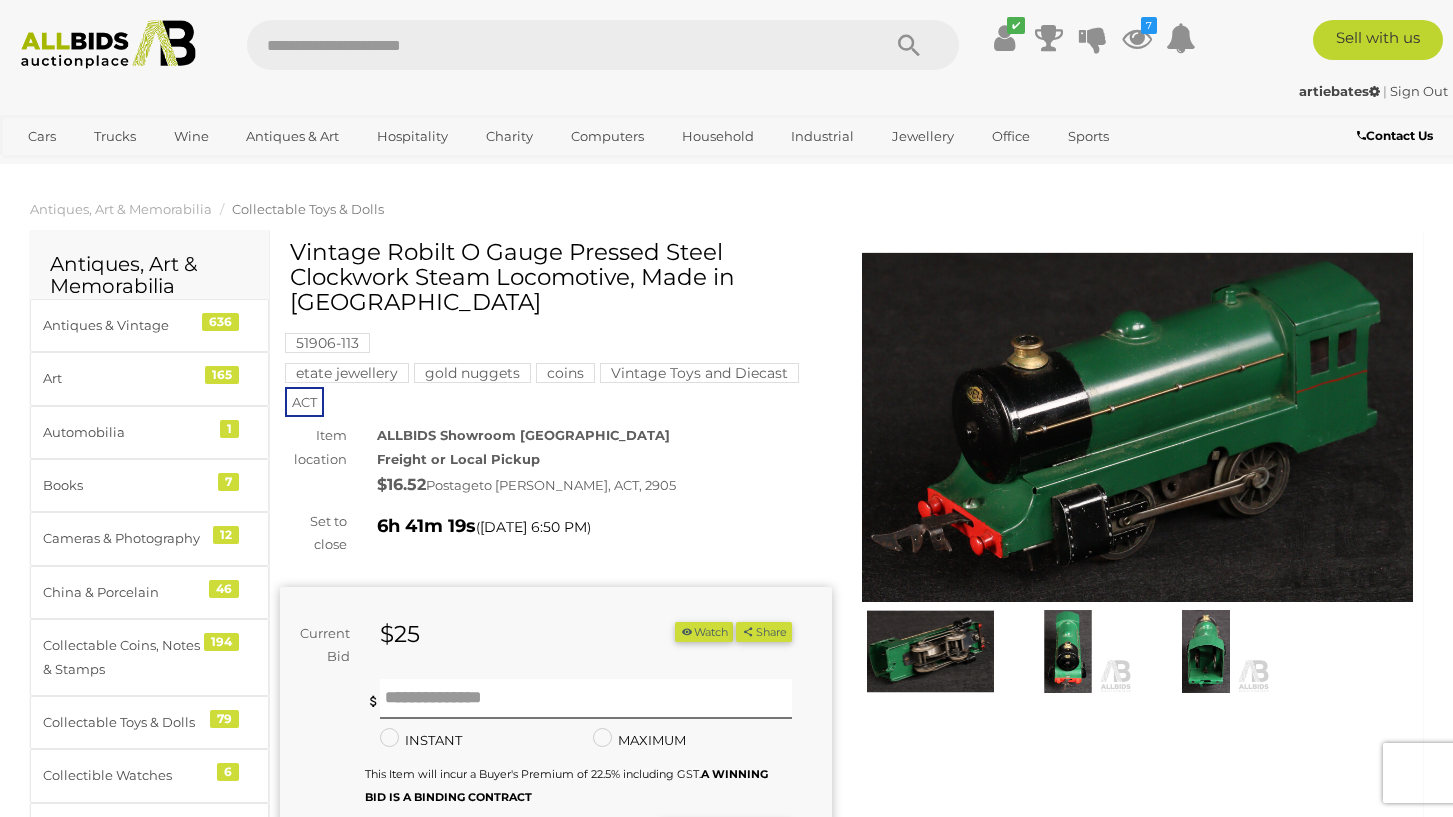 scroll, scrollTop: 0, scrollLeft: 0, axis: both 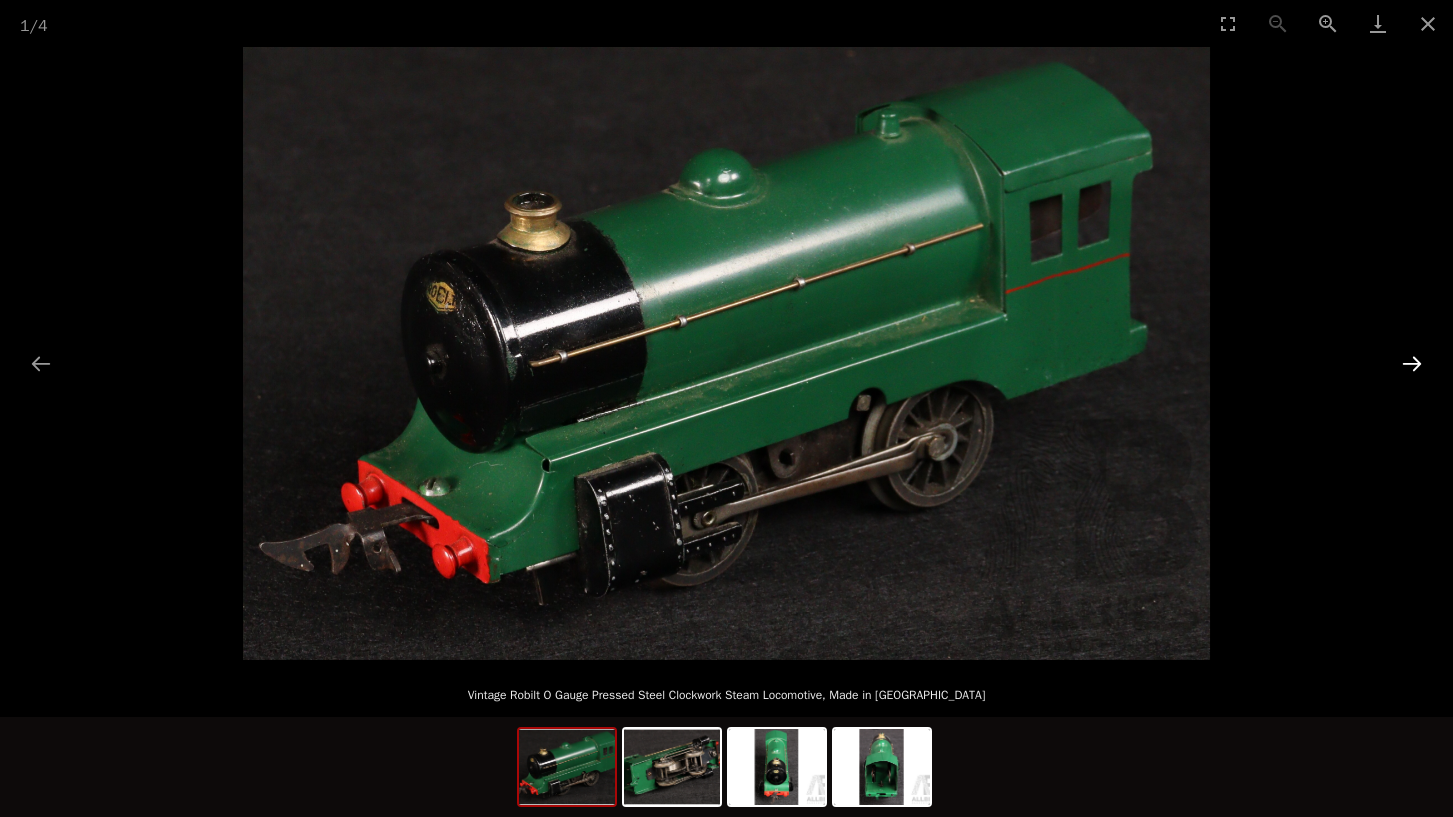 click at bounding box center [1412, 363] 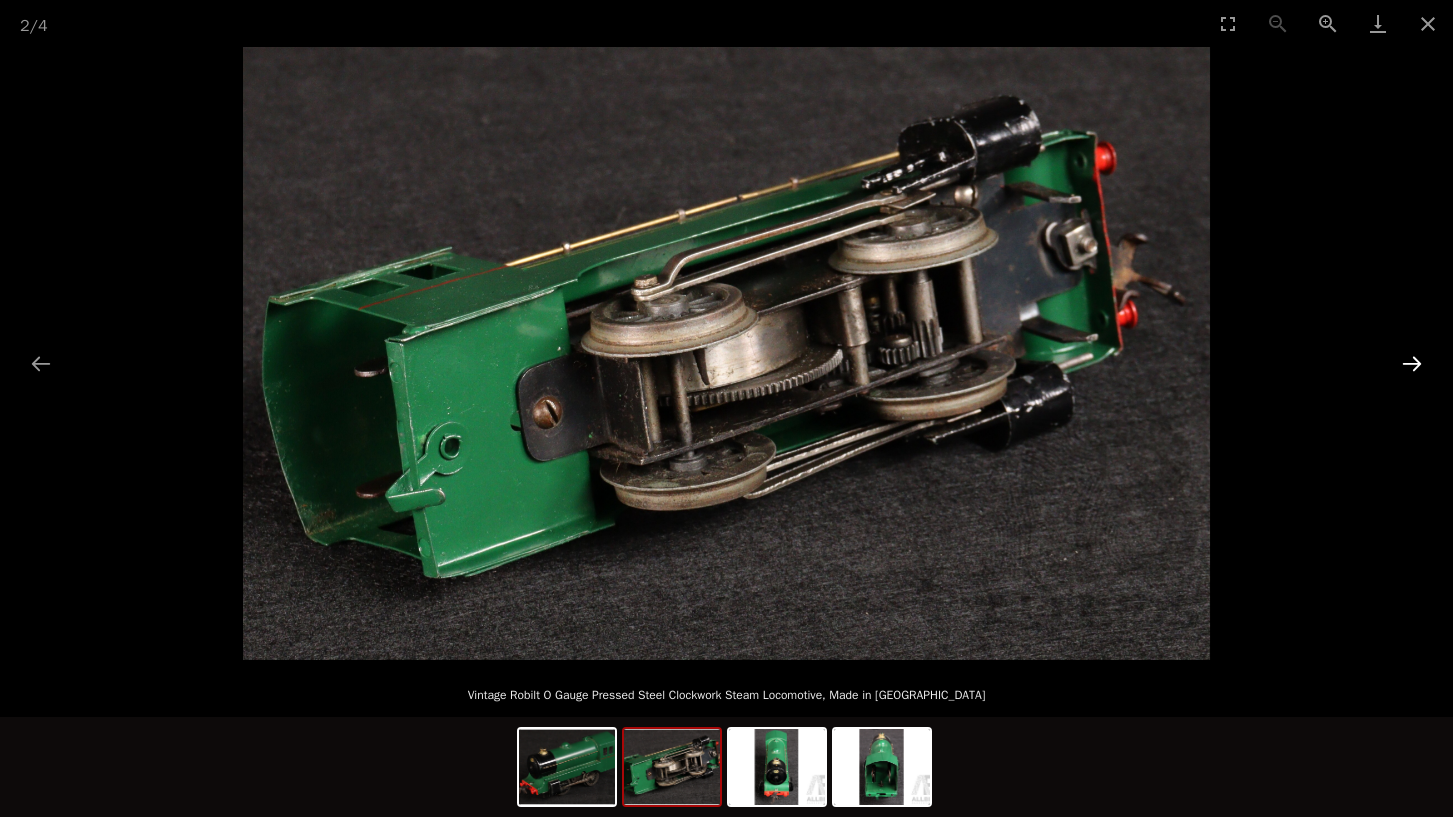 click at bounding box center [1412, 363] 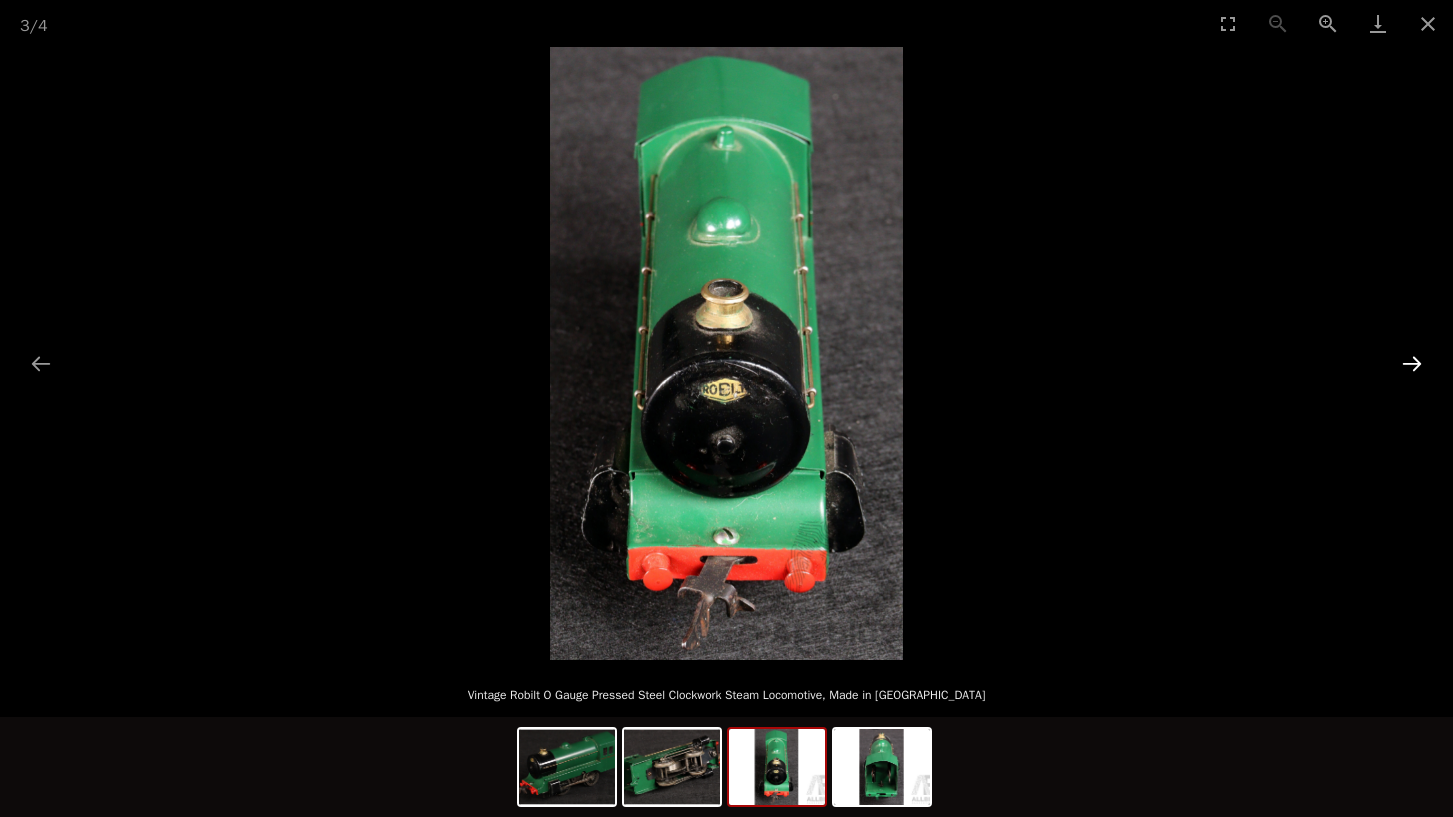 click at bounding box center [1412, 363] 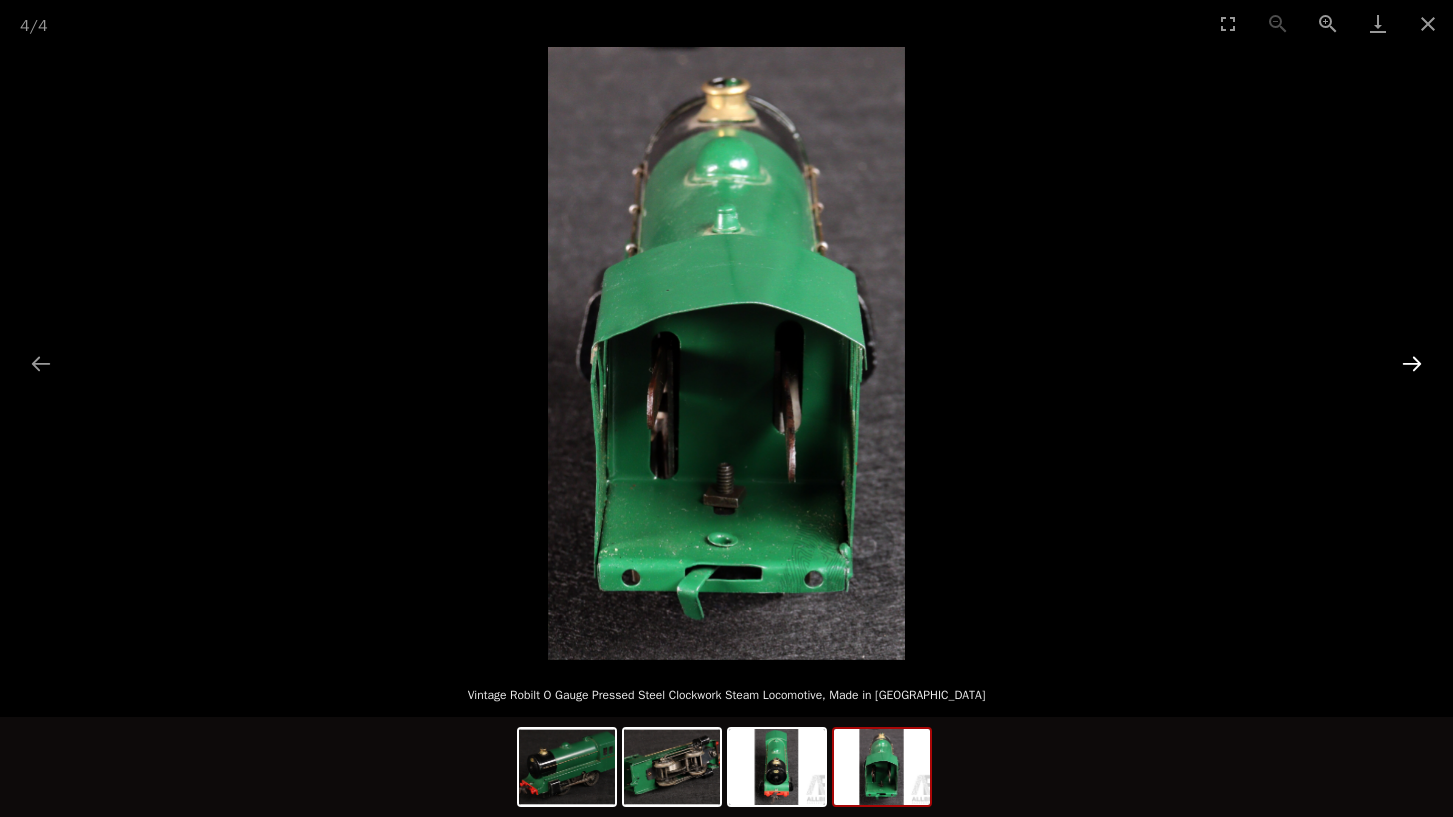 click at bounding box center (1412, 363) 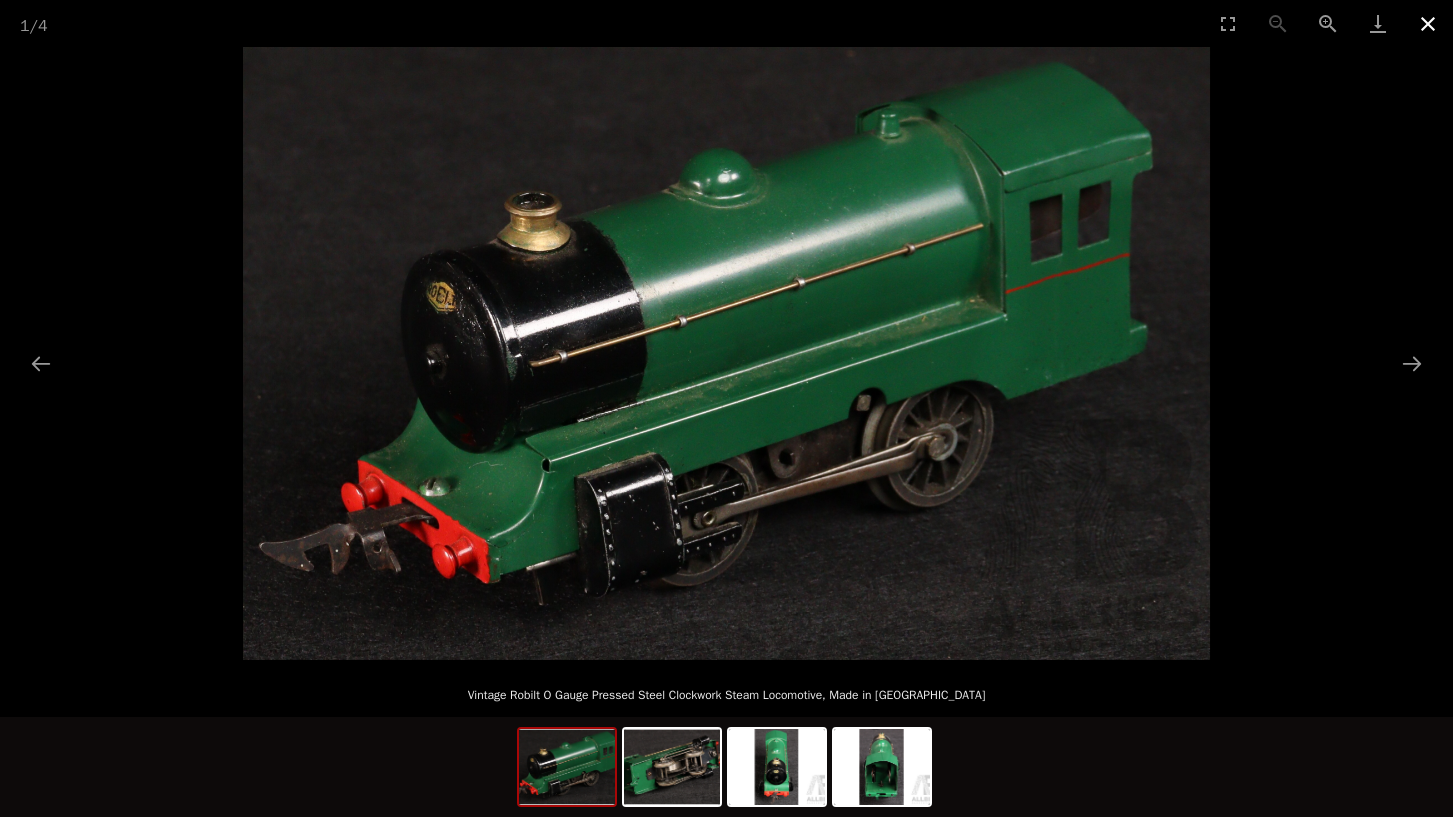 click at bounding box center [1428, 23] 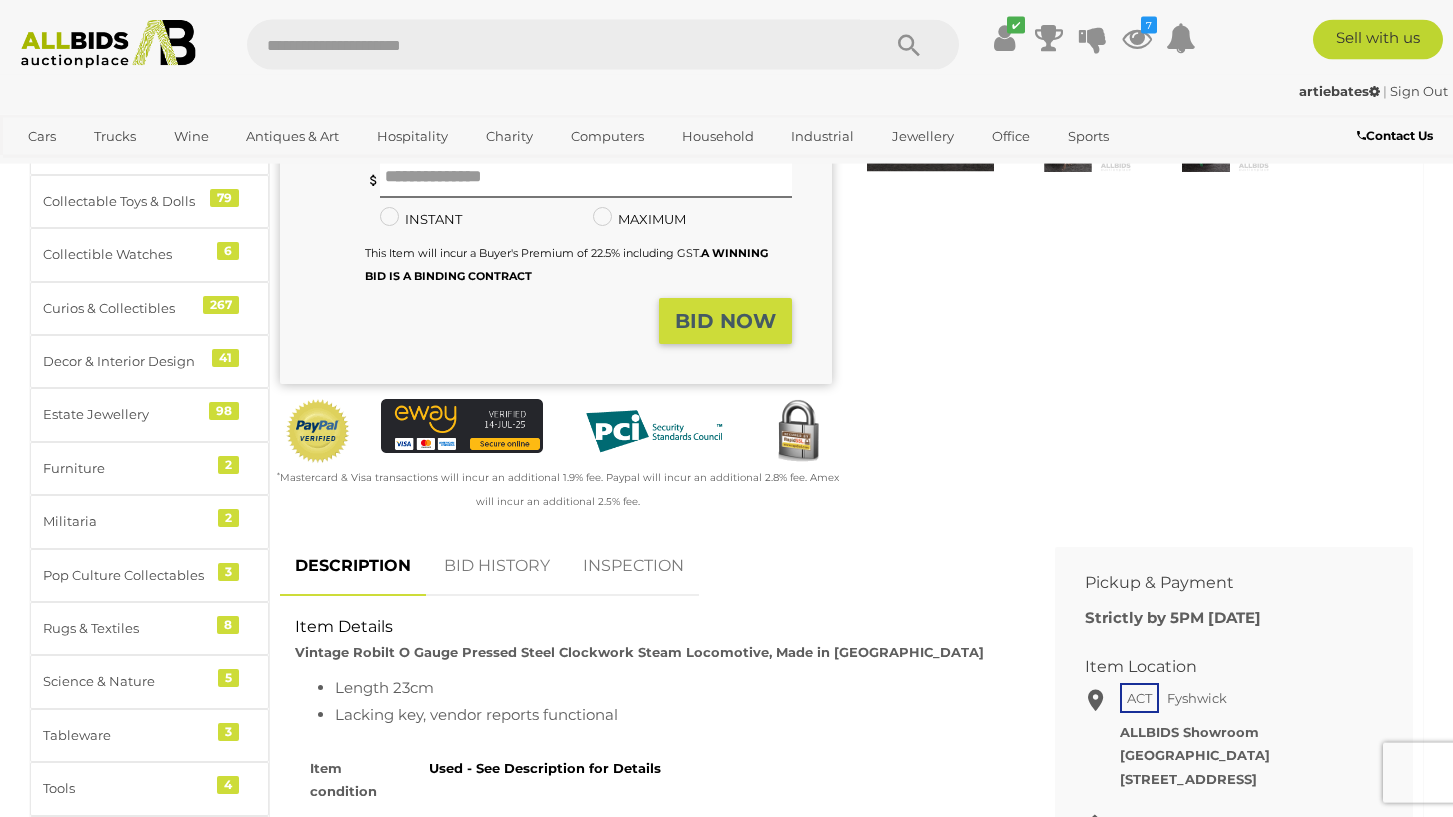 scroll, scrollTop: 612, scrollLeft: 0, axis: vertical 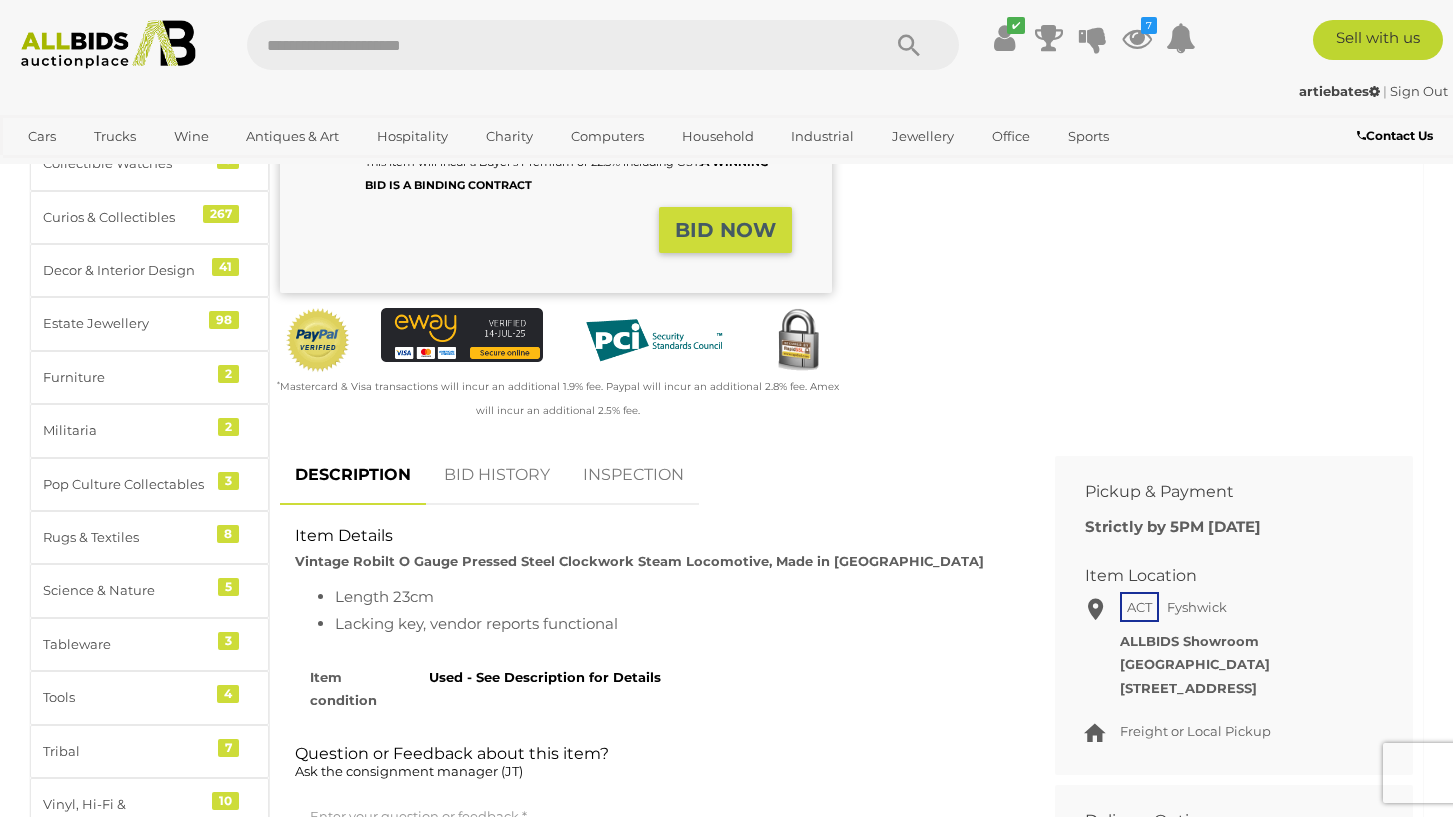 click on "BID HISTORY" at bounding box center (497, 475) 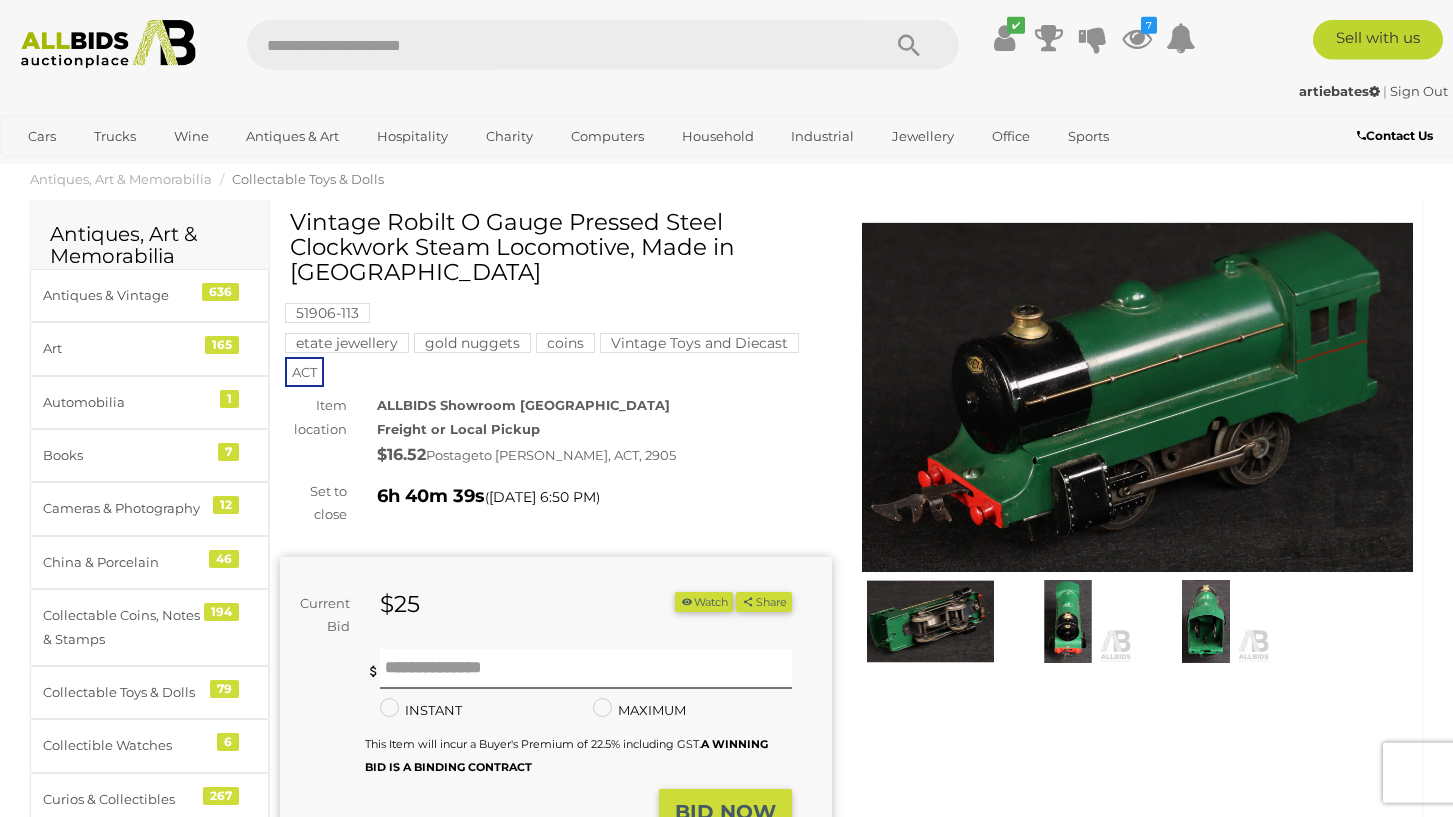 scroll, scrollTop: 0, scrollLeft: 0, axis: both 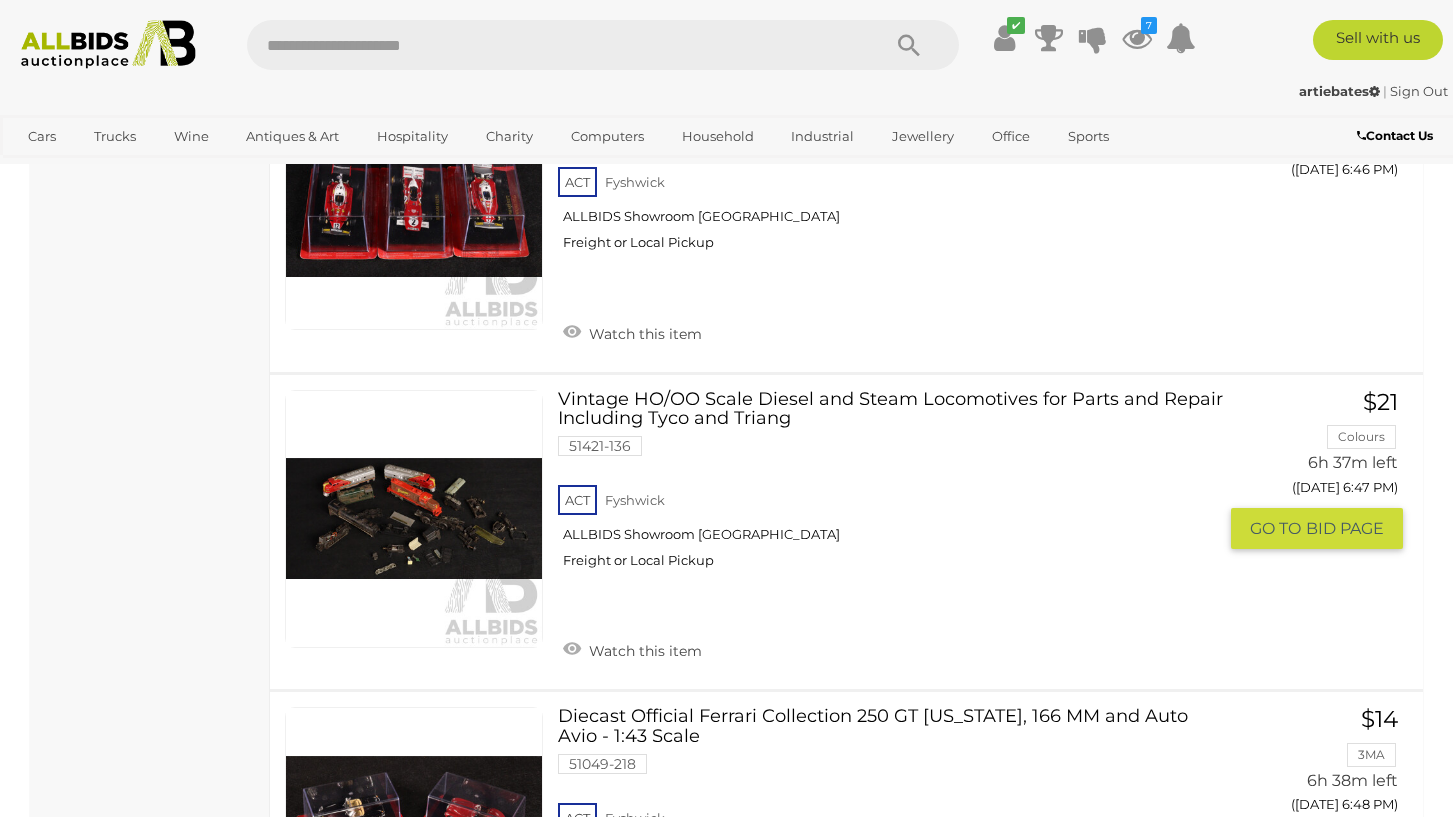 click on "Vintage HO/OO Scale Diesel and Steam Locomotives for Parts and Repair Including Tyco and Triang
51421-136
ACT
Fyshwick ALLBIDS Showroom Fyshwick" at bounding box center (894, 487) 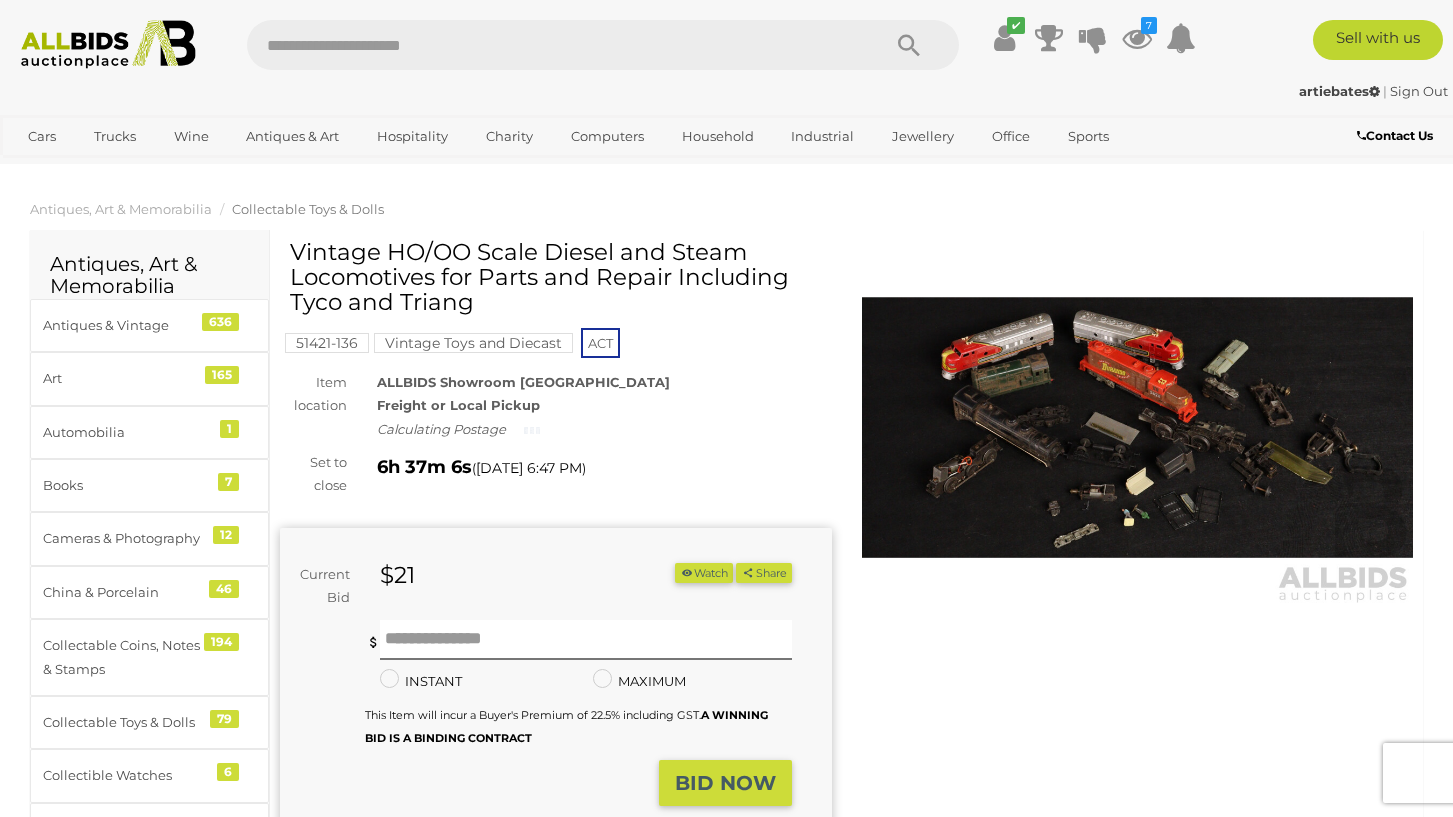 scroll, scrollTop: 0, scrollLeft: 0, axis: both 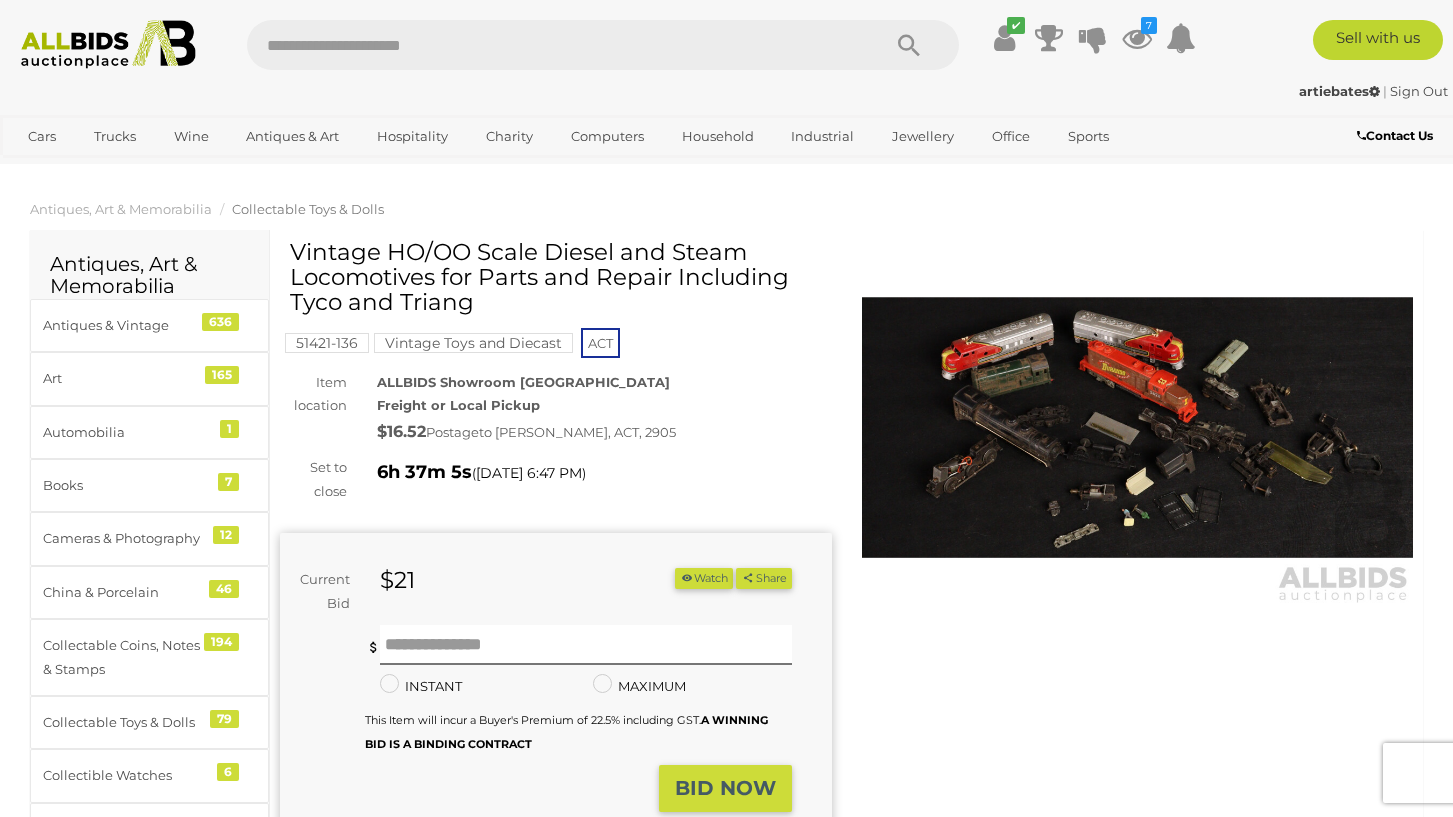 click at bounding box center [1138, 427] 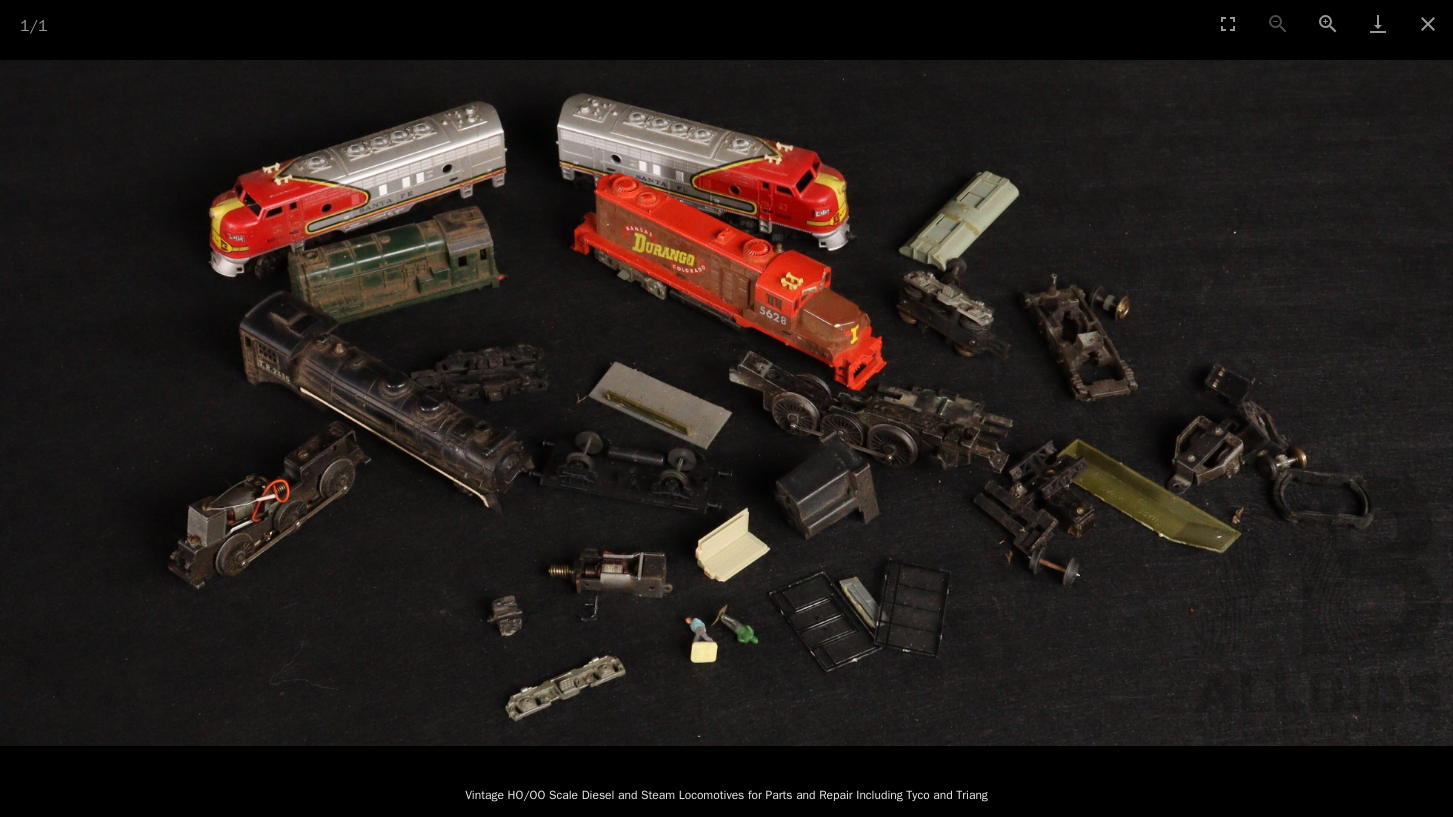 click at bounding box center [726, 403] 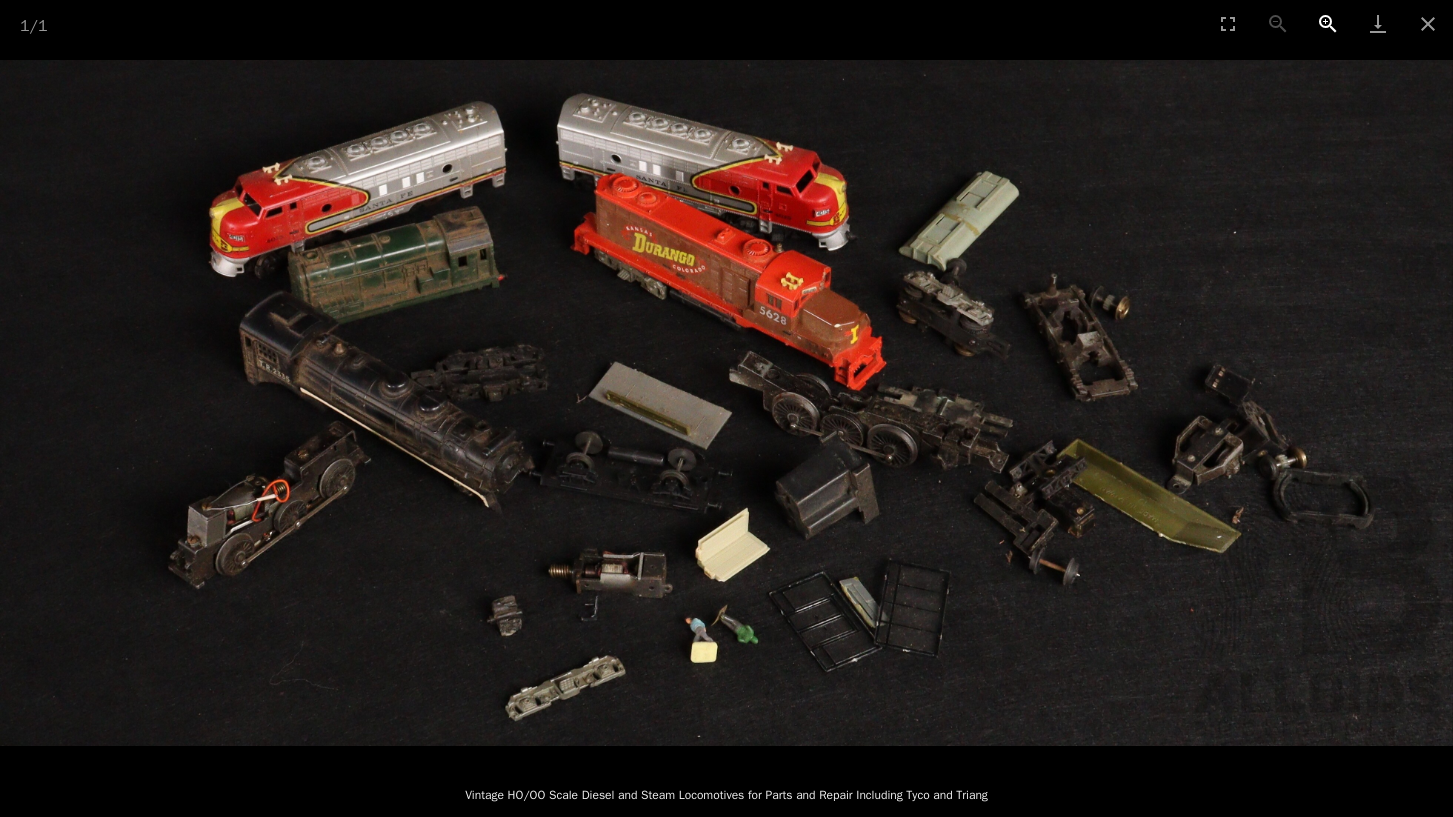 click at bounding box center [1328, 23] 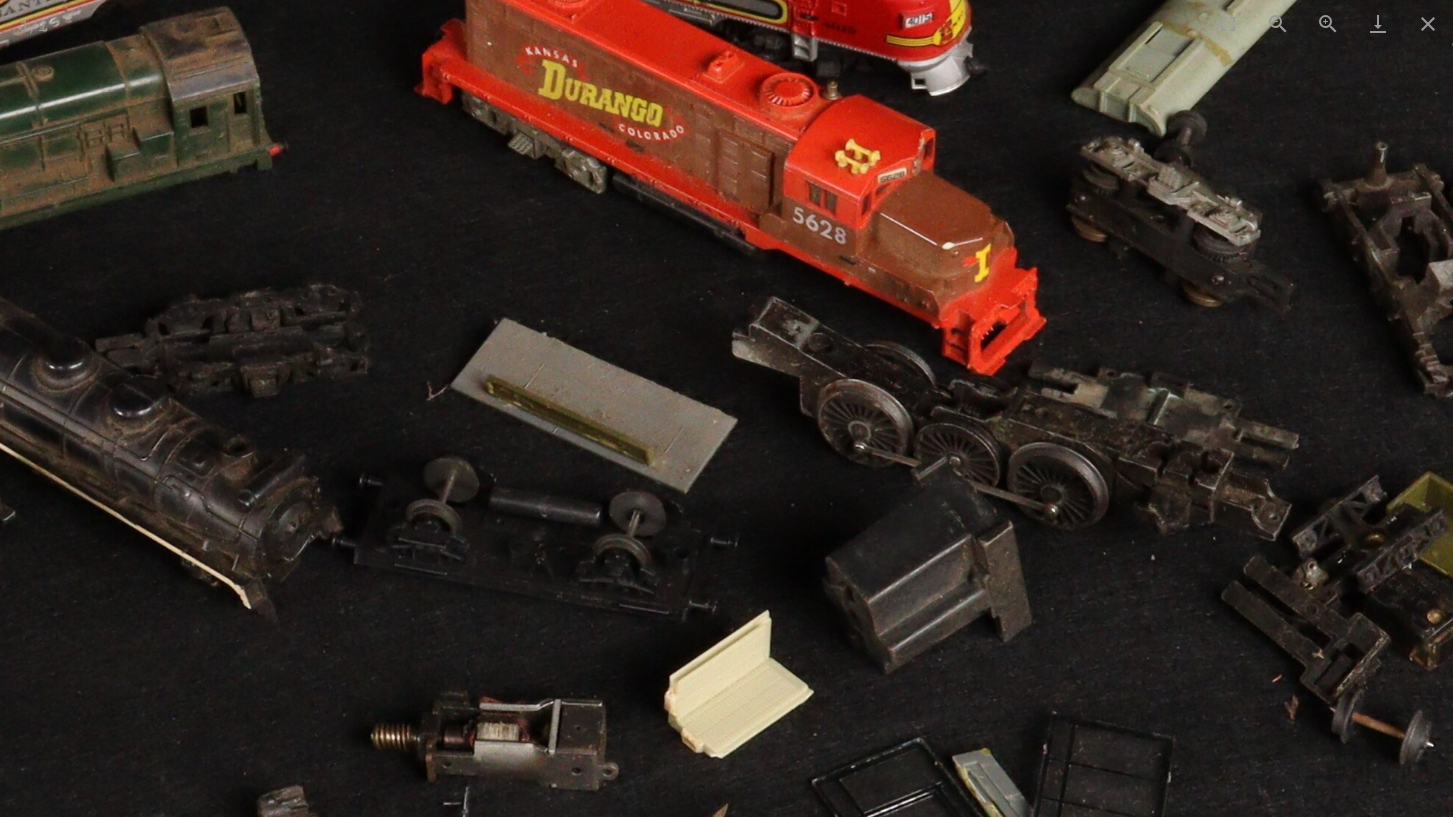 scroll, scrollTop: 0, scrollLeft: 0, axis: both 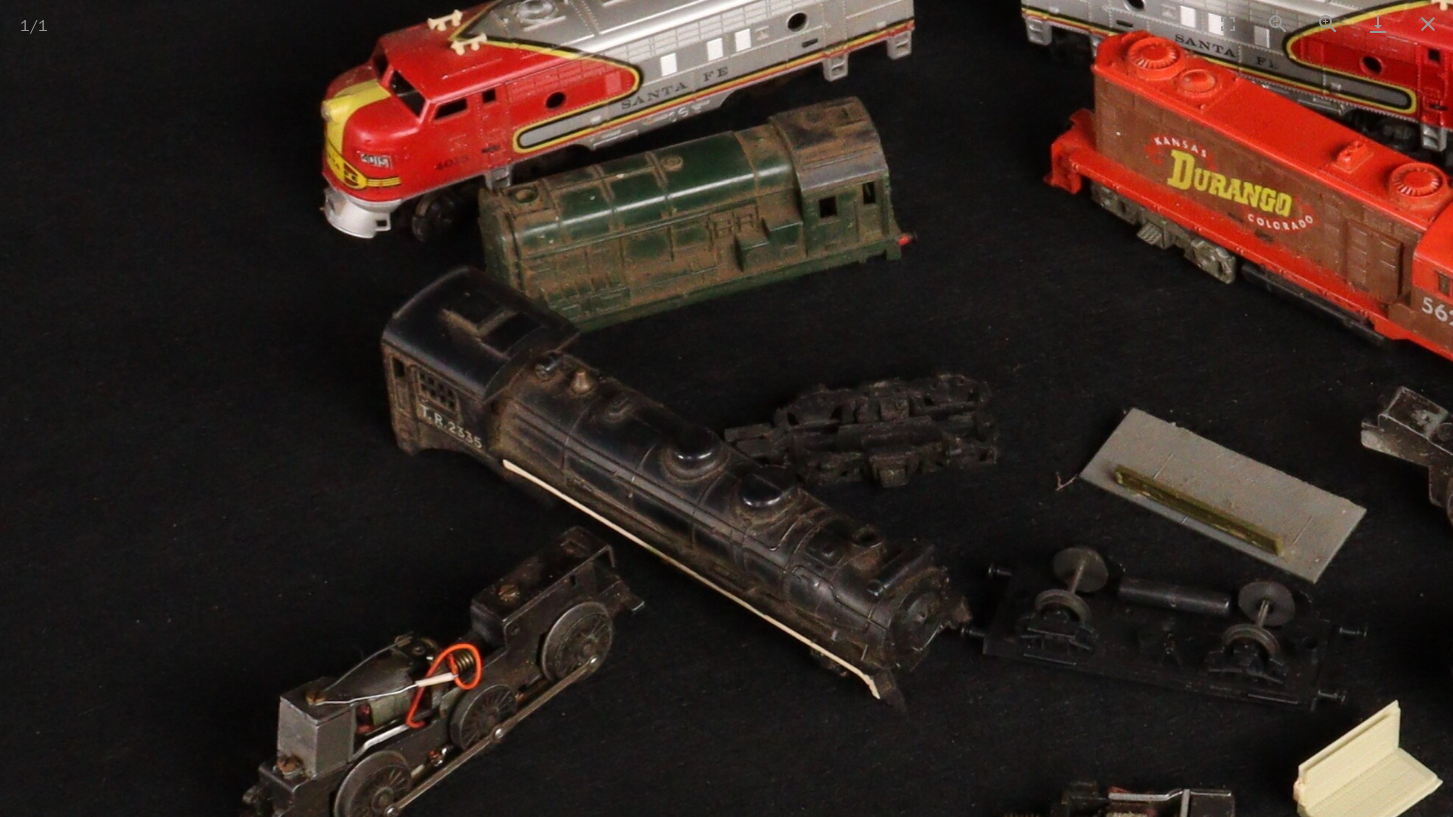 drag, startPoint x: 431, startPoint y: 506, endPoint x: 1060, endPoint y: 596, distance: 635.4062 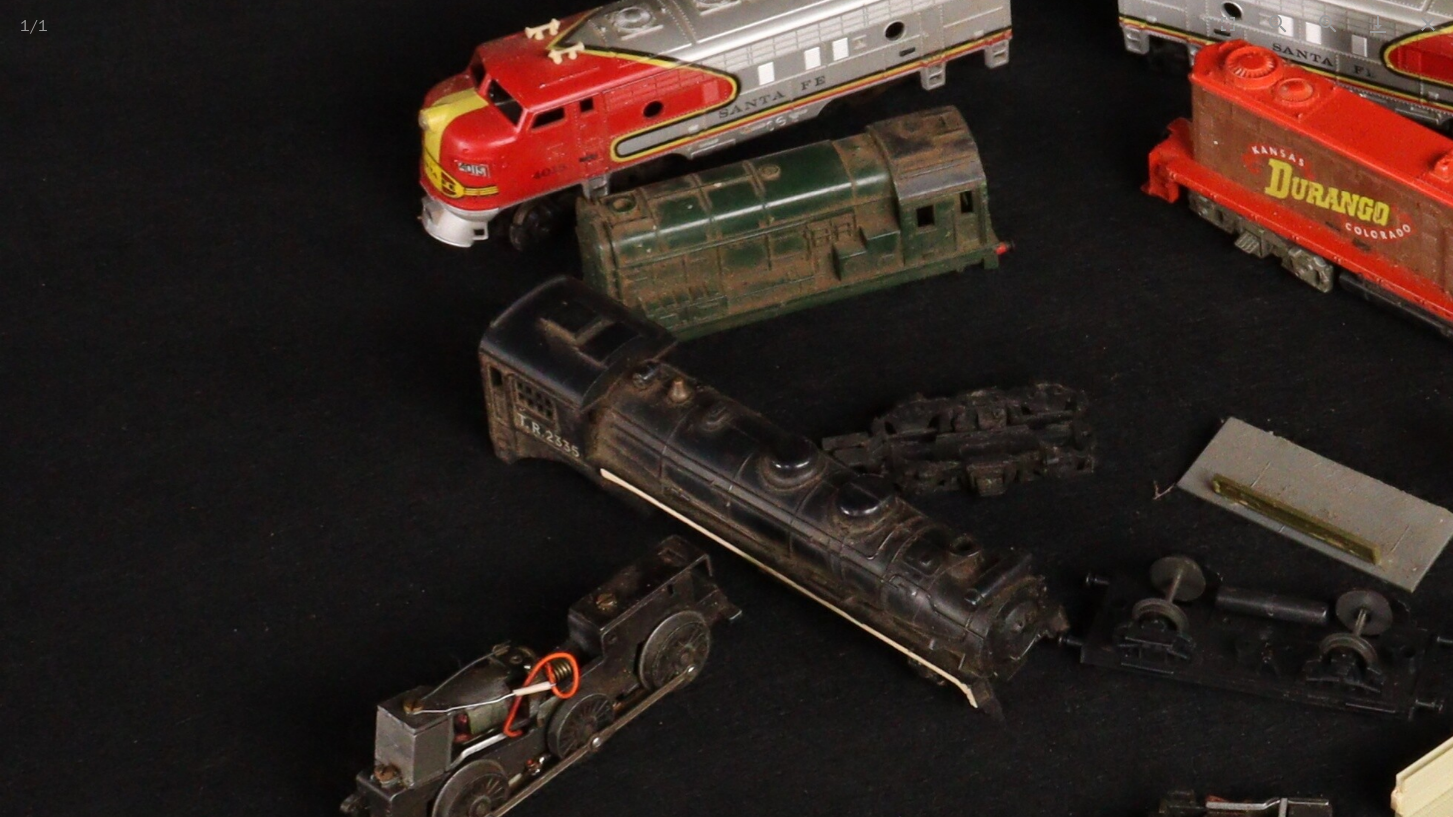 scroll, scrollTop: 0, scrollLeft: 0, axis: both 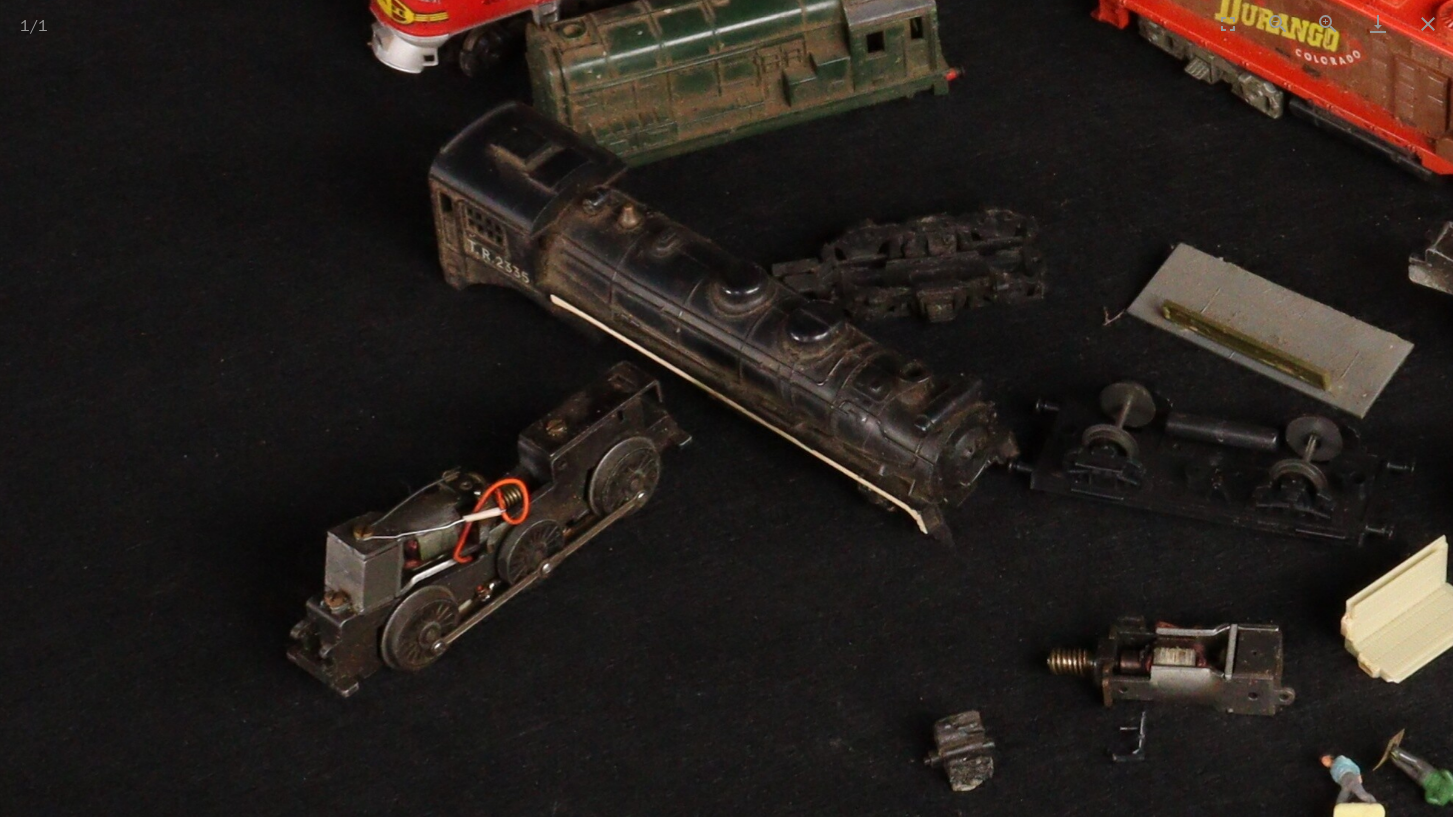 drag, startPoint x: 642, startPoint y: 694, endPoint x: 592, endPoint y: 519, distance: 182.00275 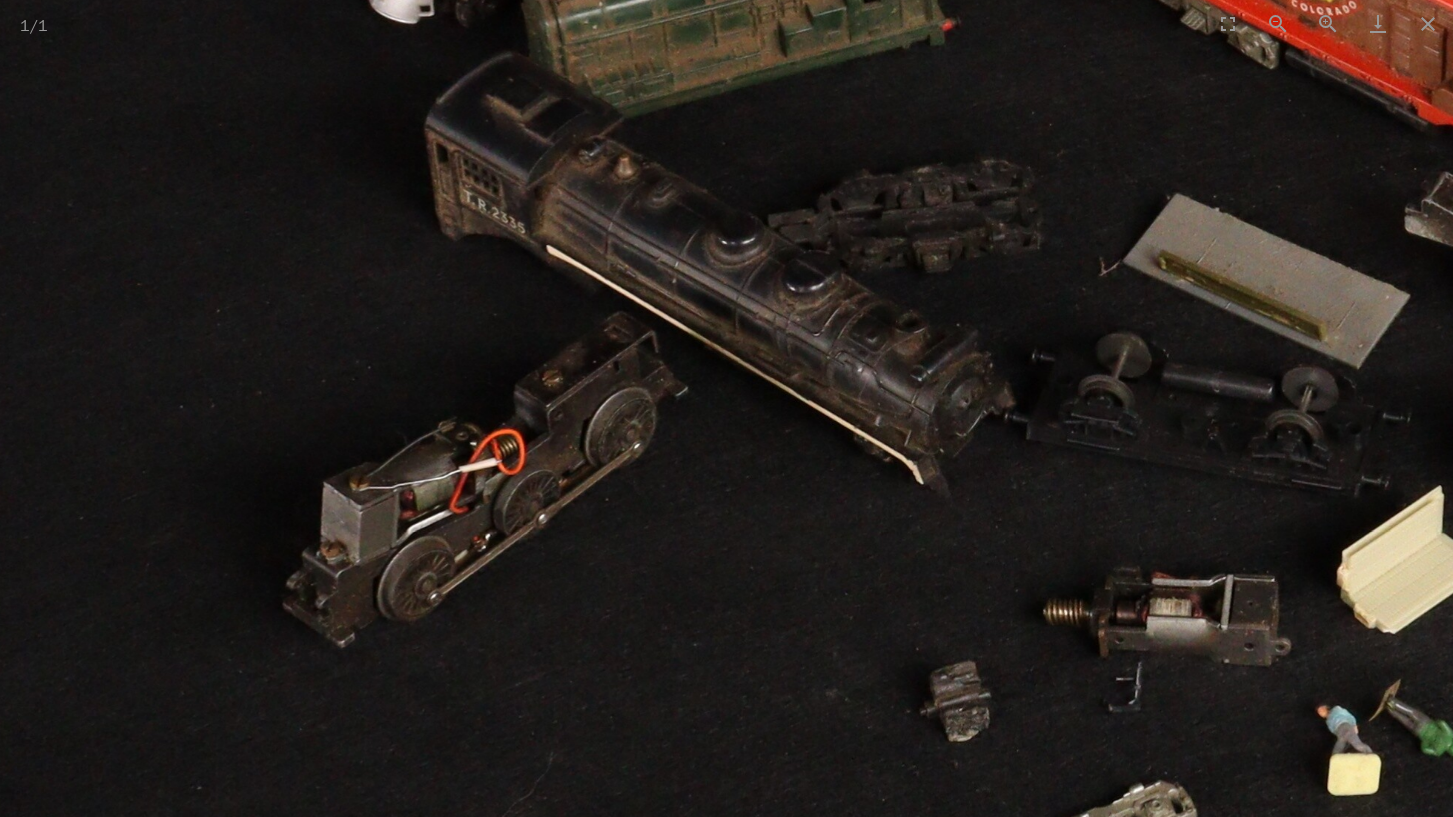 scroll, scrollTop: 0, scrollLeft: 0, axis: both 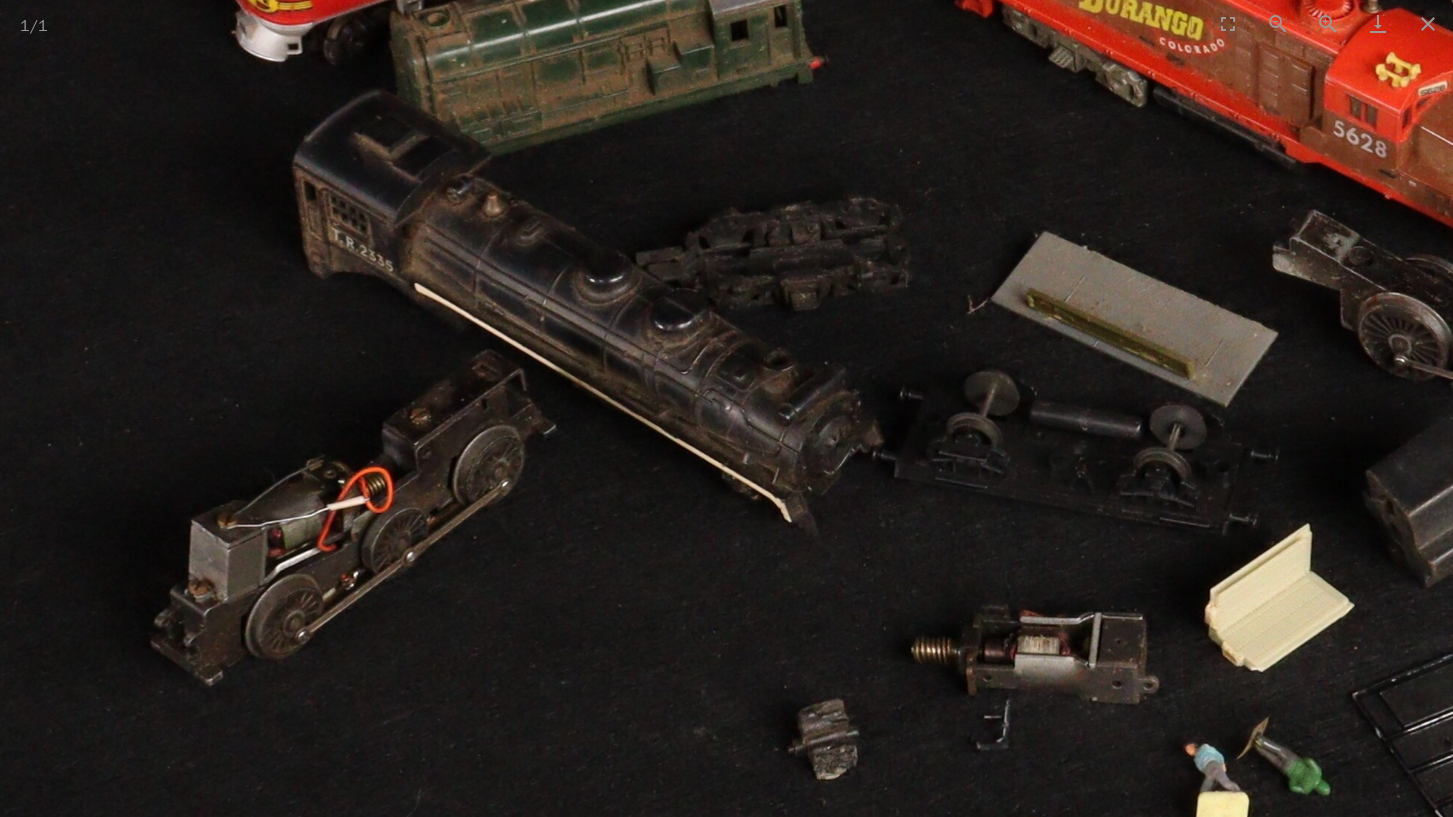 drag, startPoint x: 642, startPoint y: 510, endPoint x: 659, endPoint y: 559, distance: 51.86521 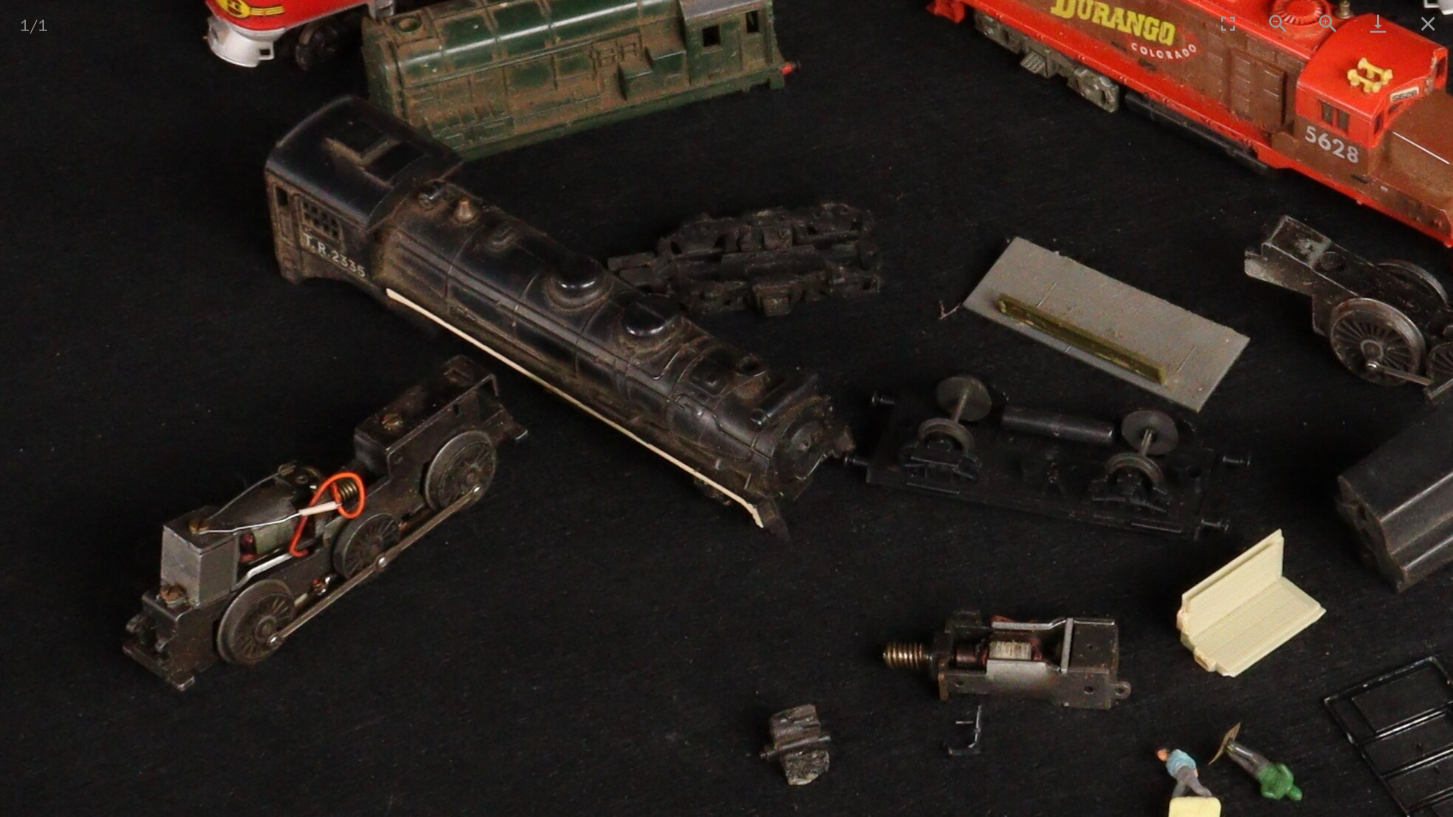 scroll, scrollTop: 102, scrollLeft: 0, axis: vertical 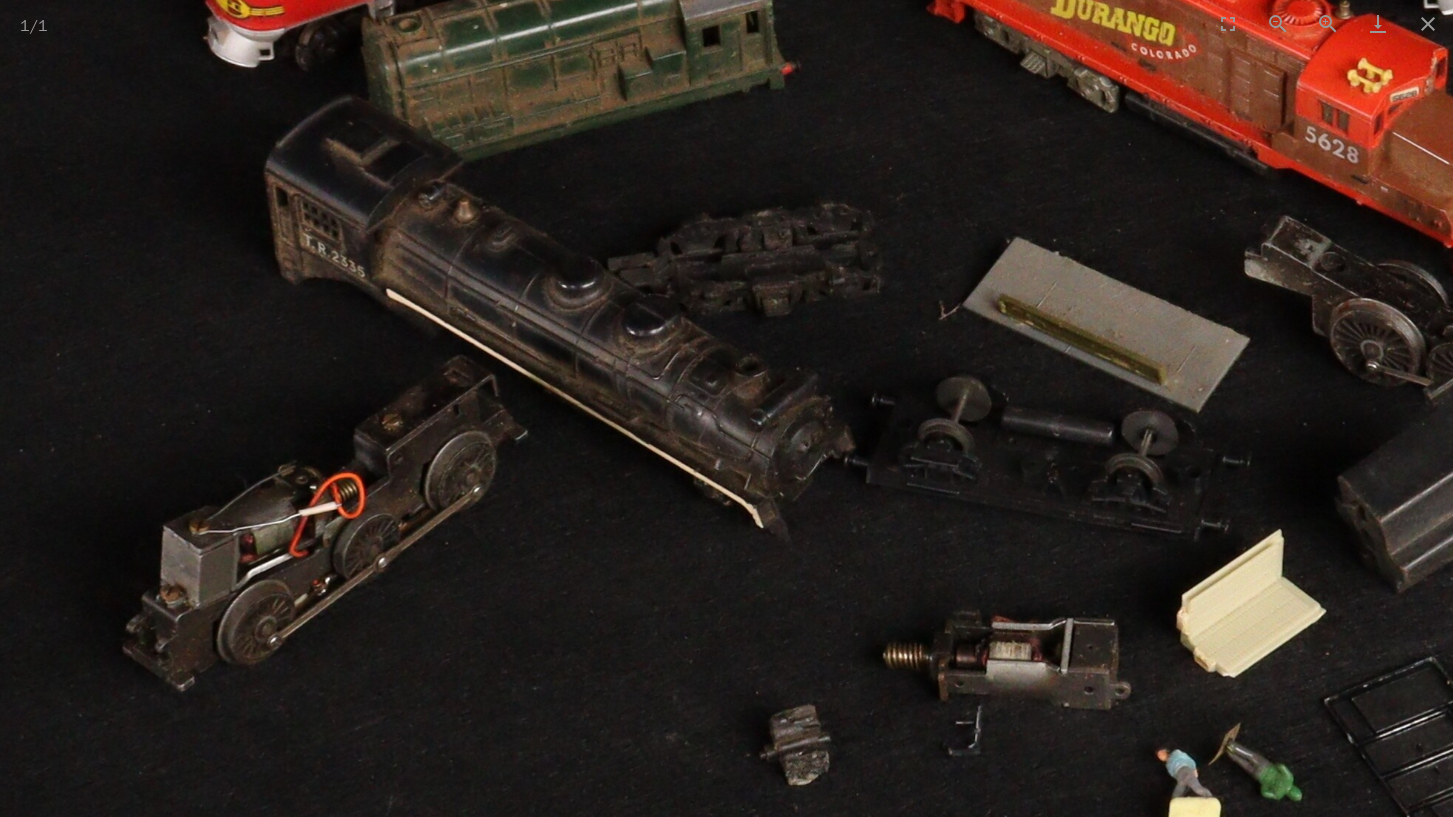 click at bounding box center [1239, 320] 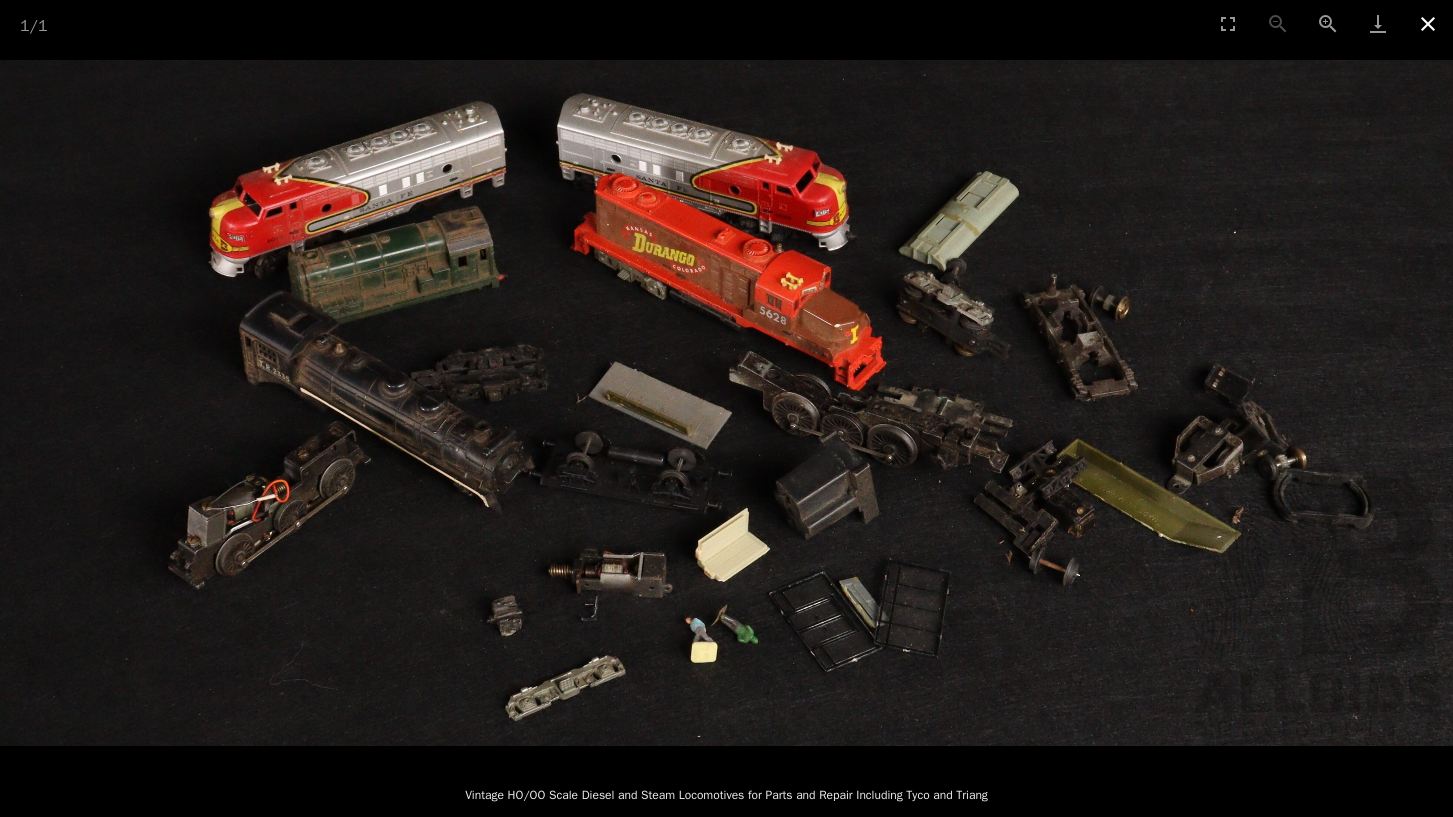 click at bounding box center (1428, 23) 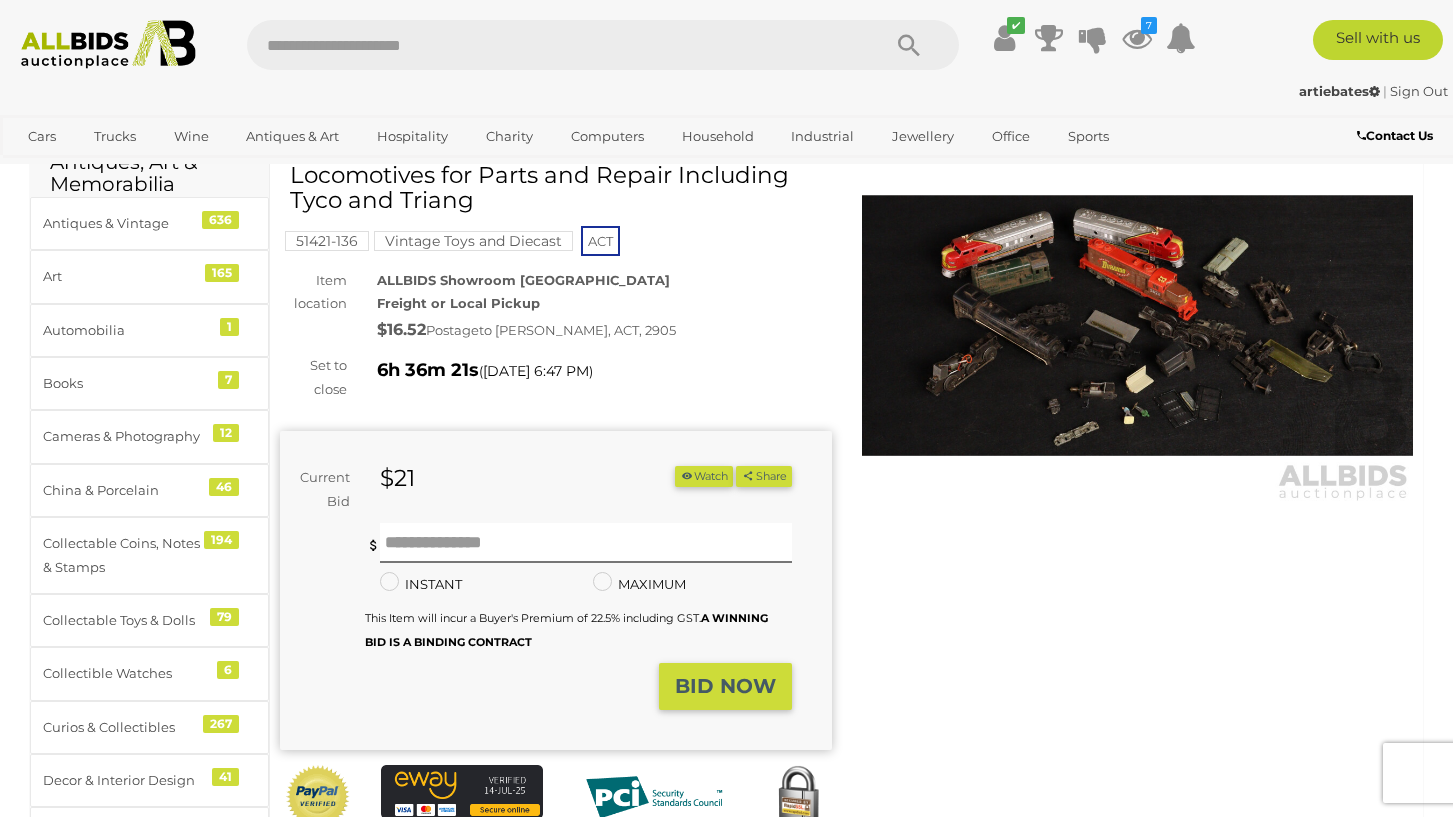 scroll, scrollTop: 0, scrollLeft: 0, axis: both 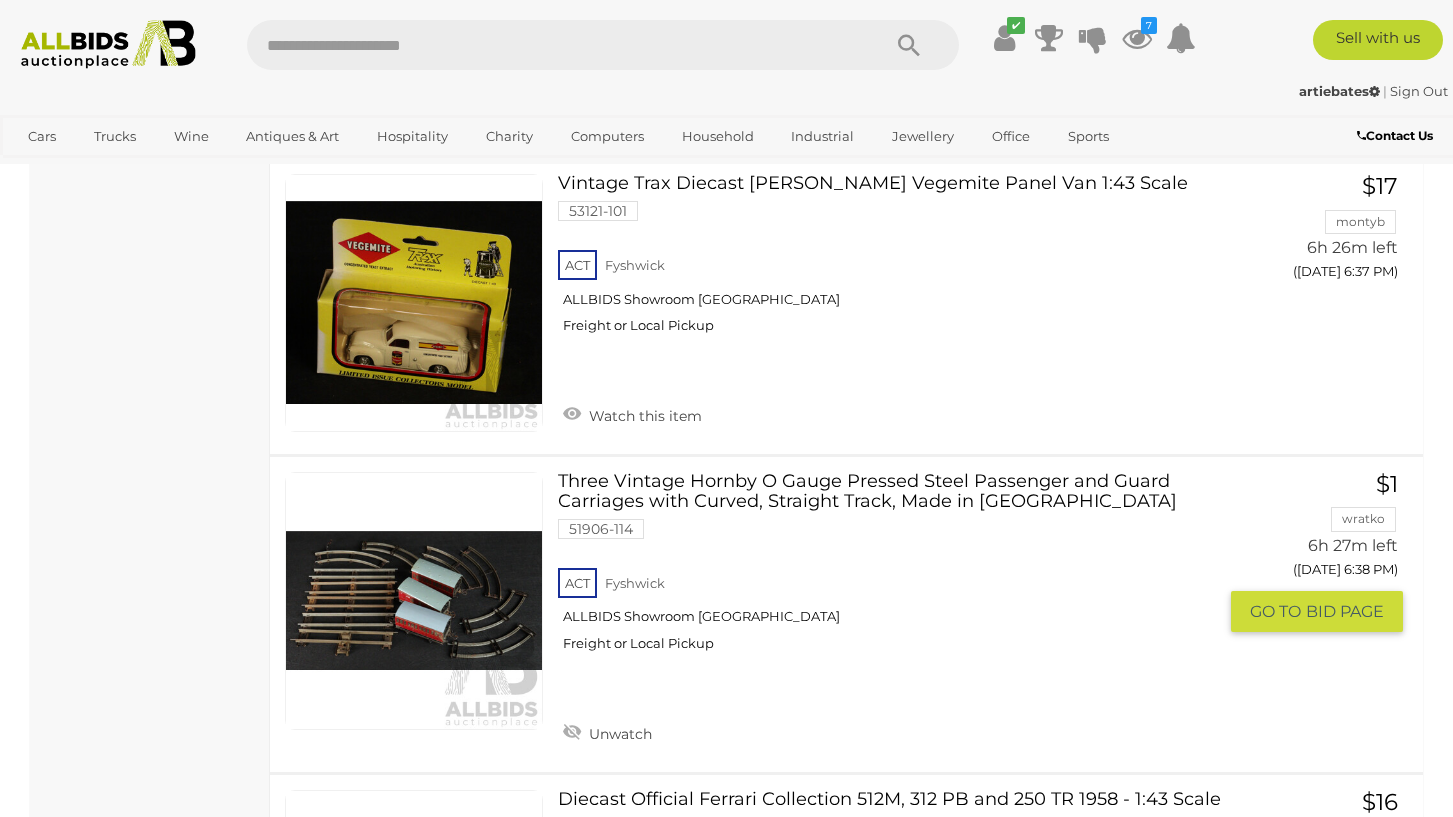 click on "Three Vintage Hornby O Gauge Pressed Steel Passenger and Guard Carriages with Curved, Straight Track, Made in [GEOGRAPHIC_DATA]
51906-114
ACT
[GEOGRAPHIC_DATA]" at bounding box center (894, 569) 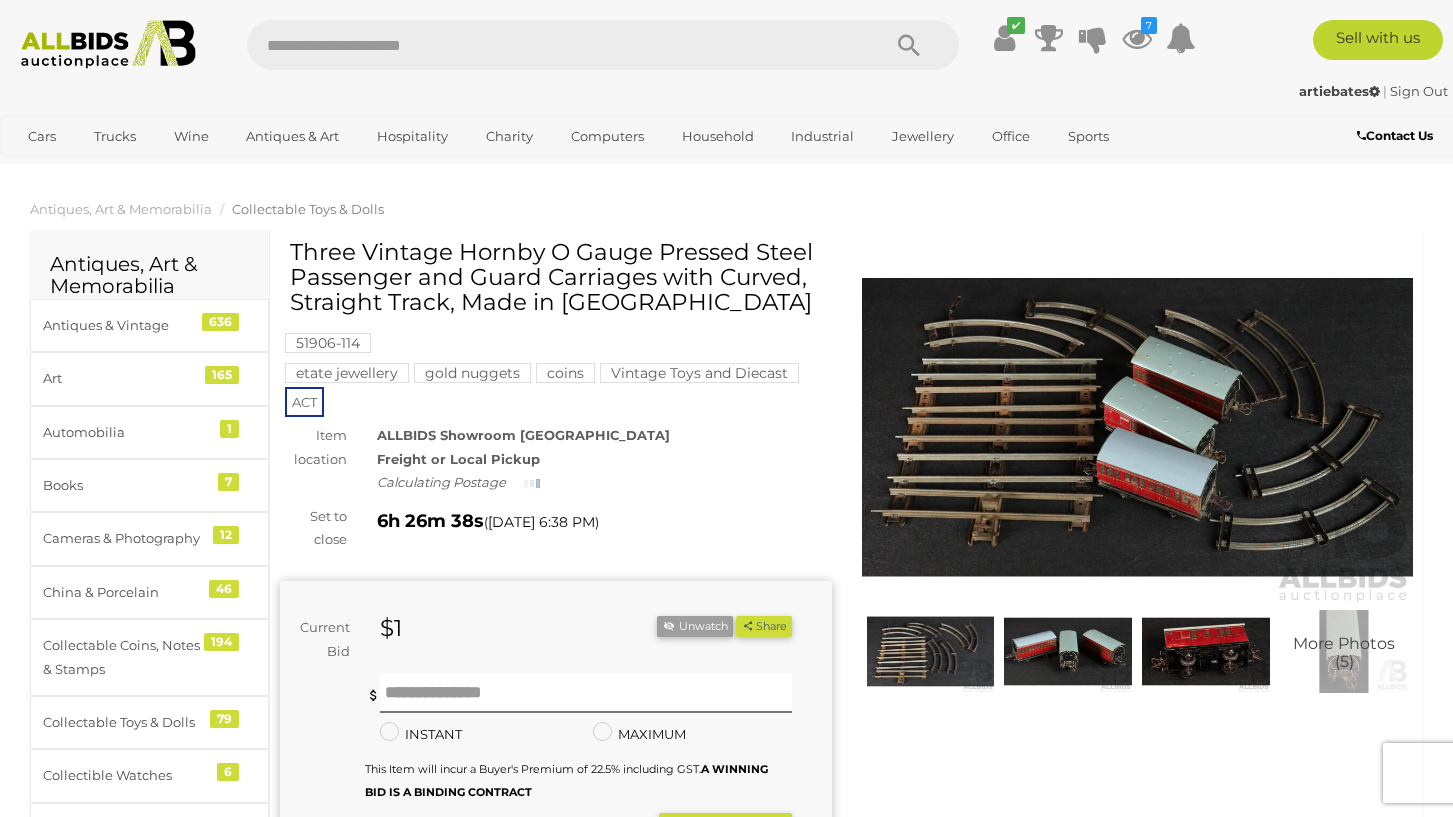 scroll, scrollTop: 0, scrollLeft: 0, axis: both 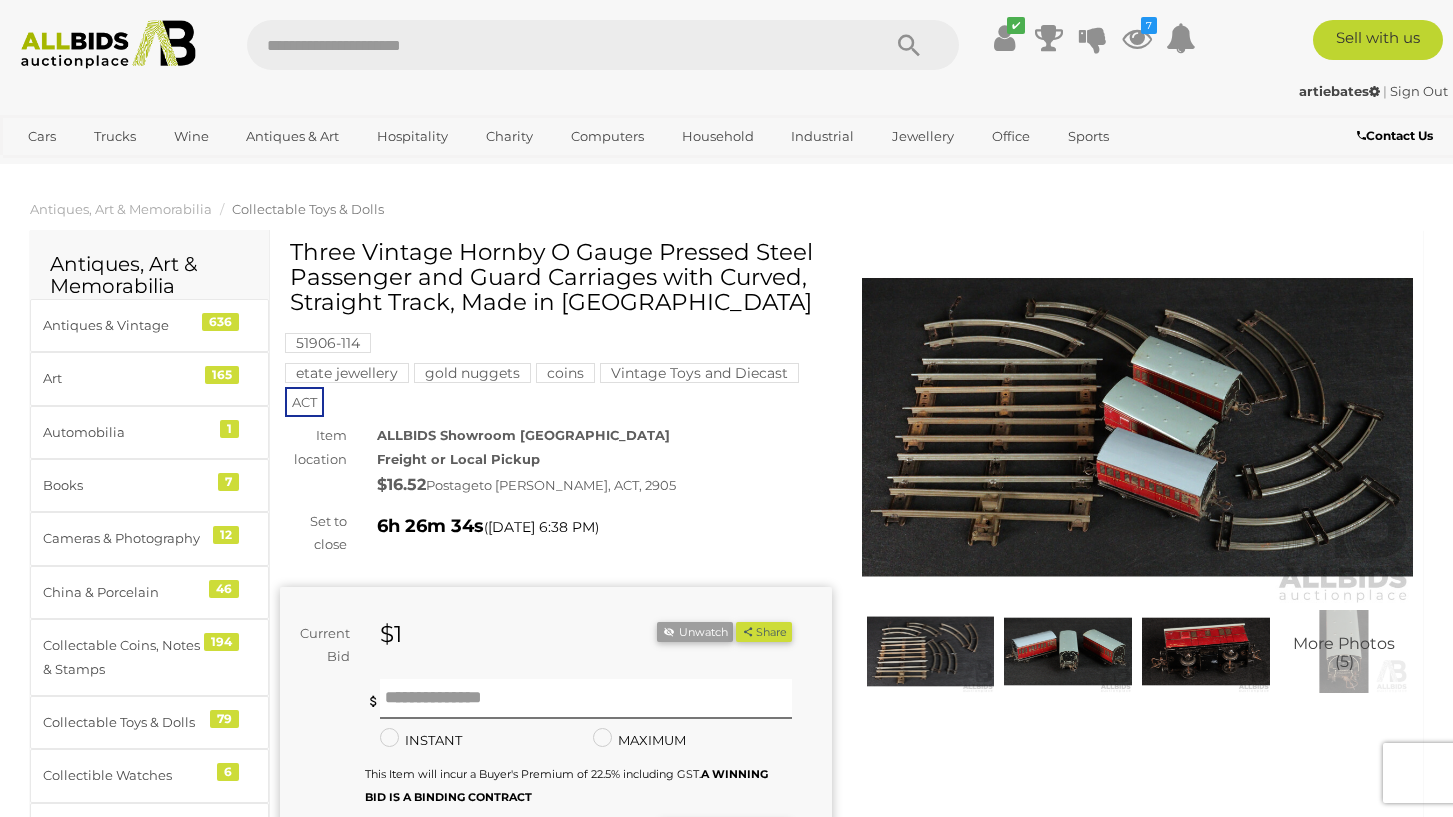 click at bounding box center (1138, 427) 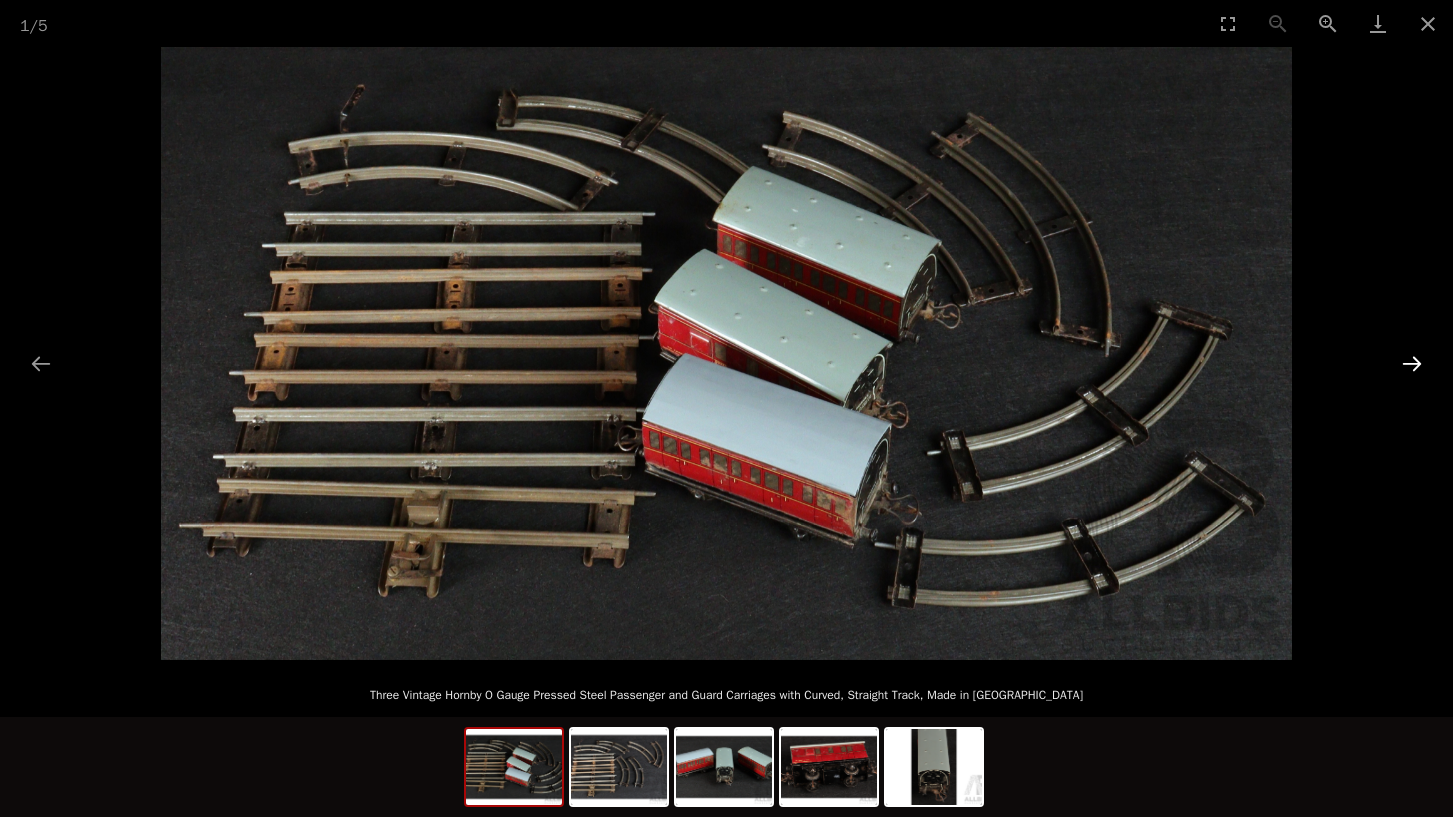 click at bounding box center [1412, 363] 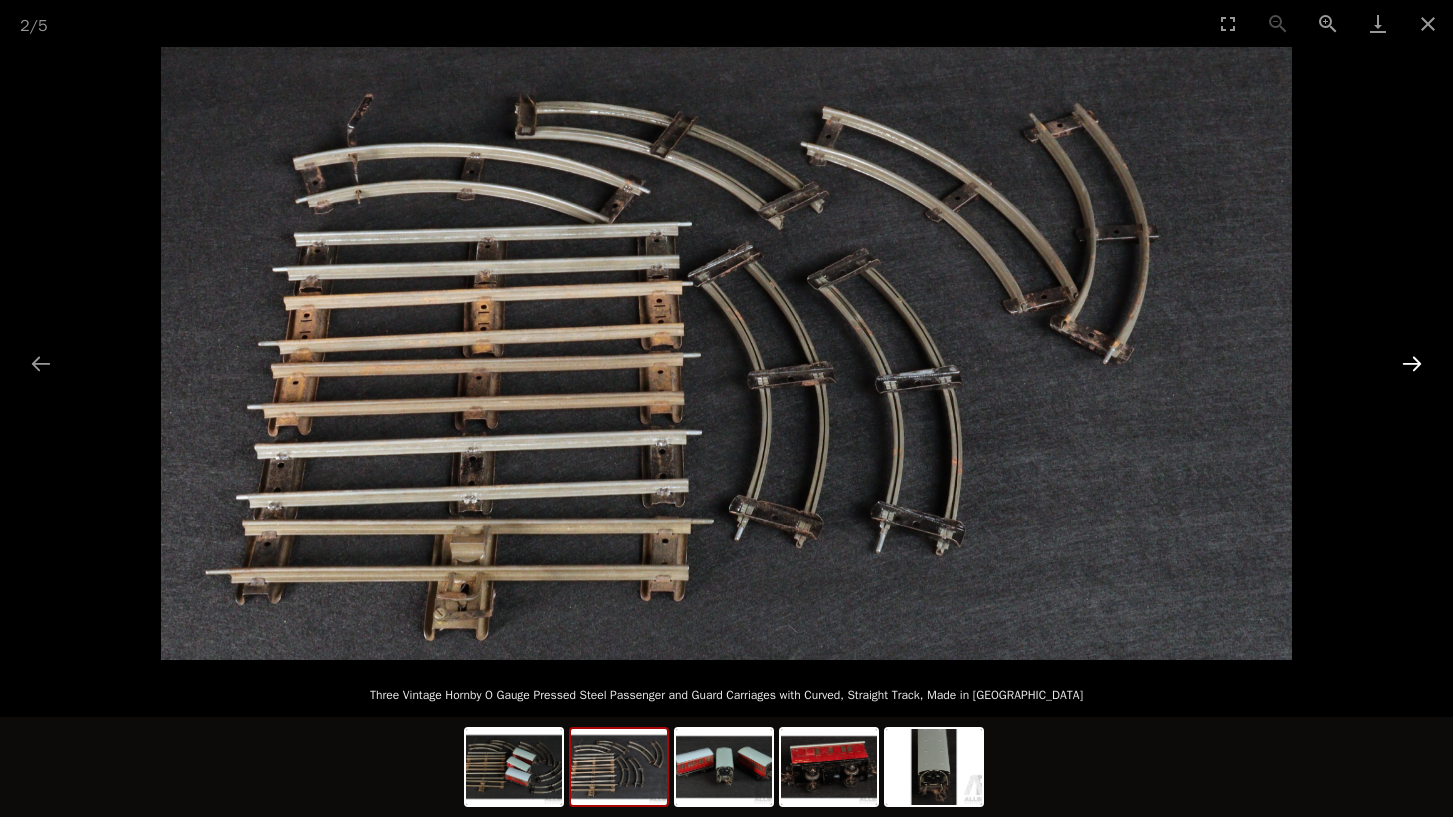 click at bounding box center [1412, 363] 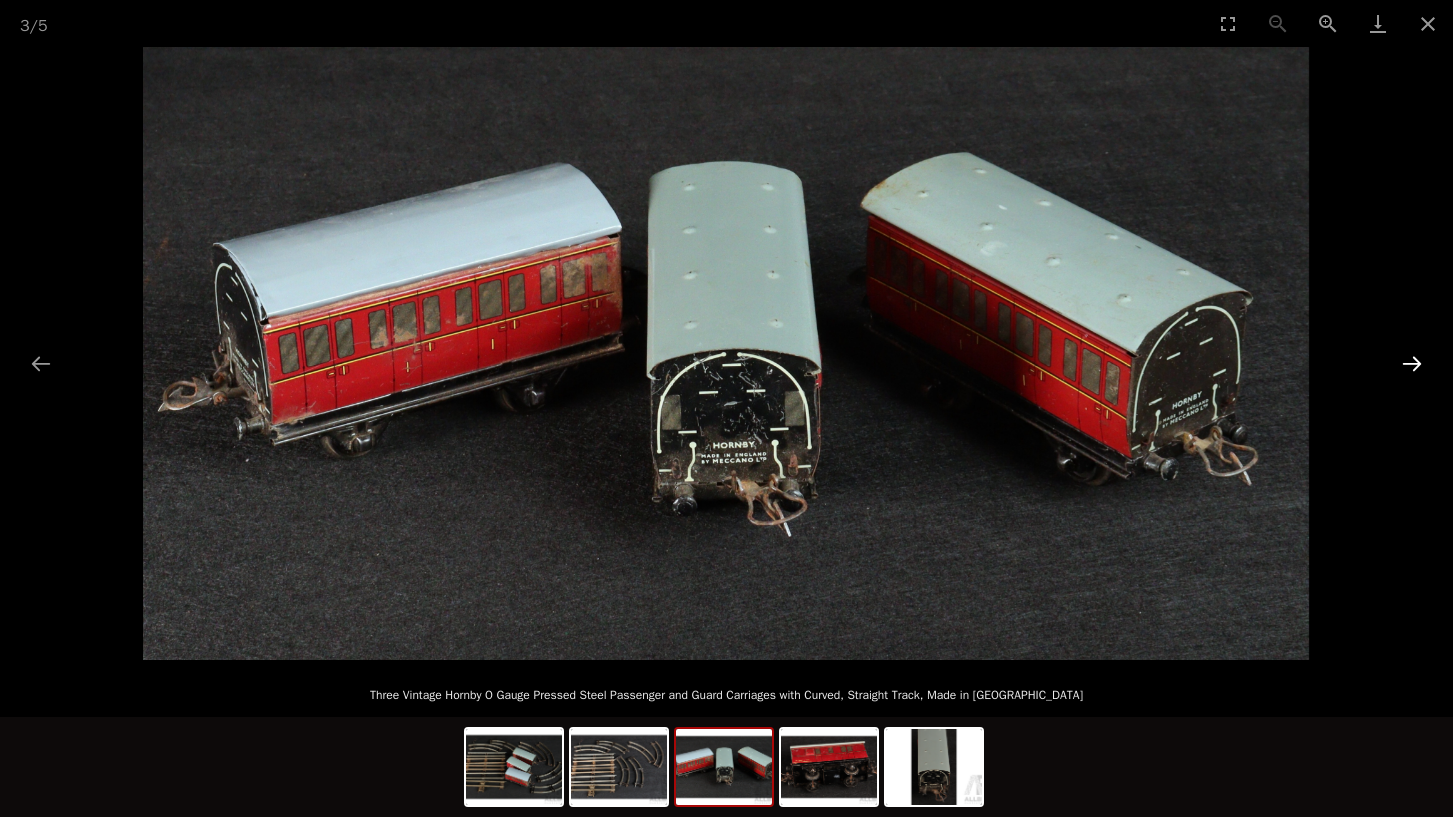 click at bounding box center [1412, 363] 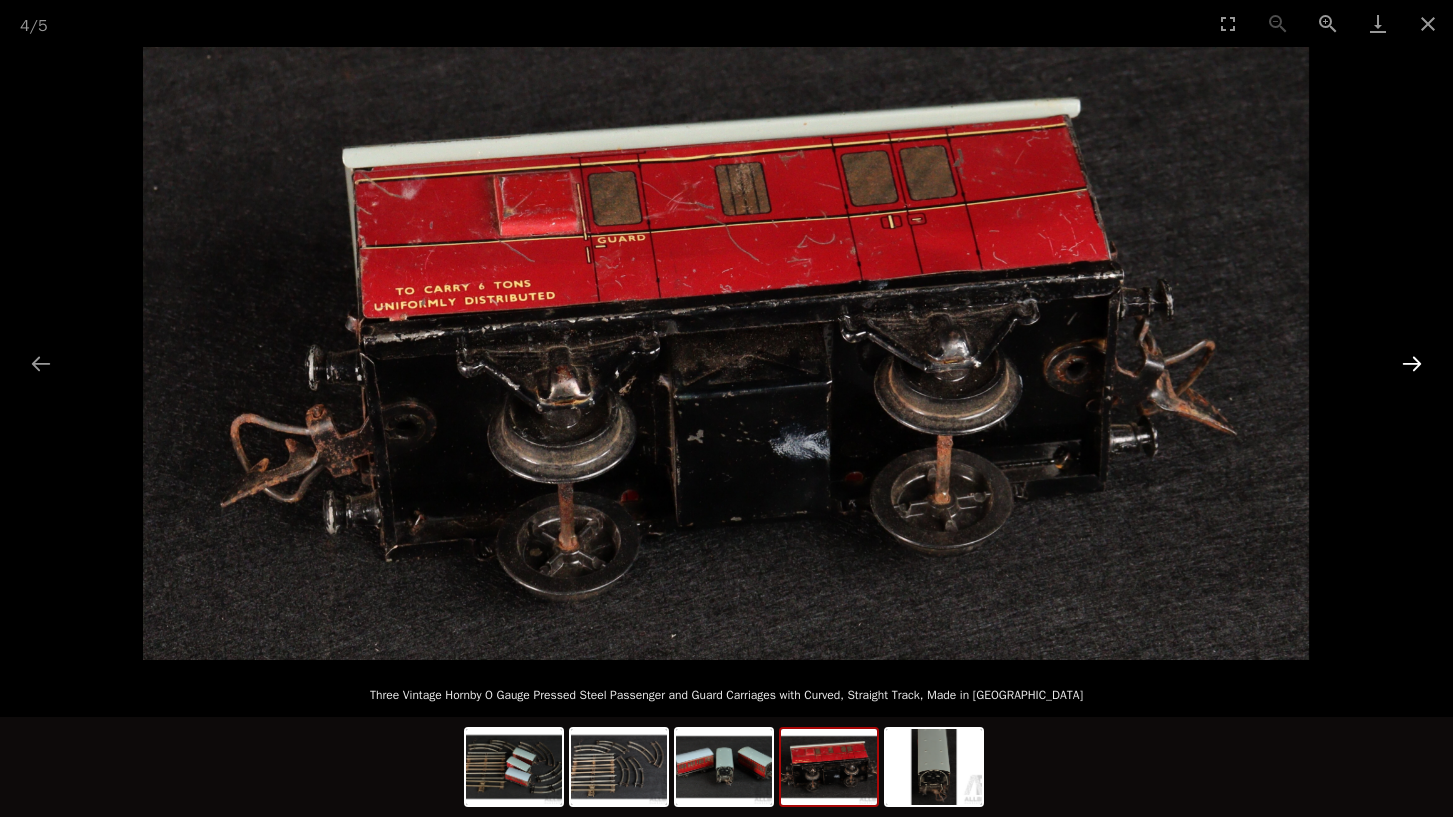 click at bounding box center [1412, 363] 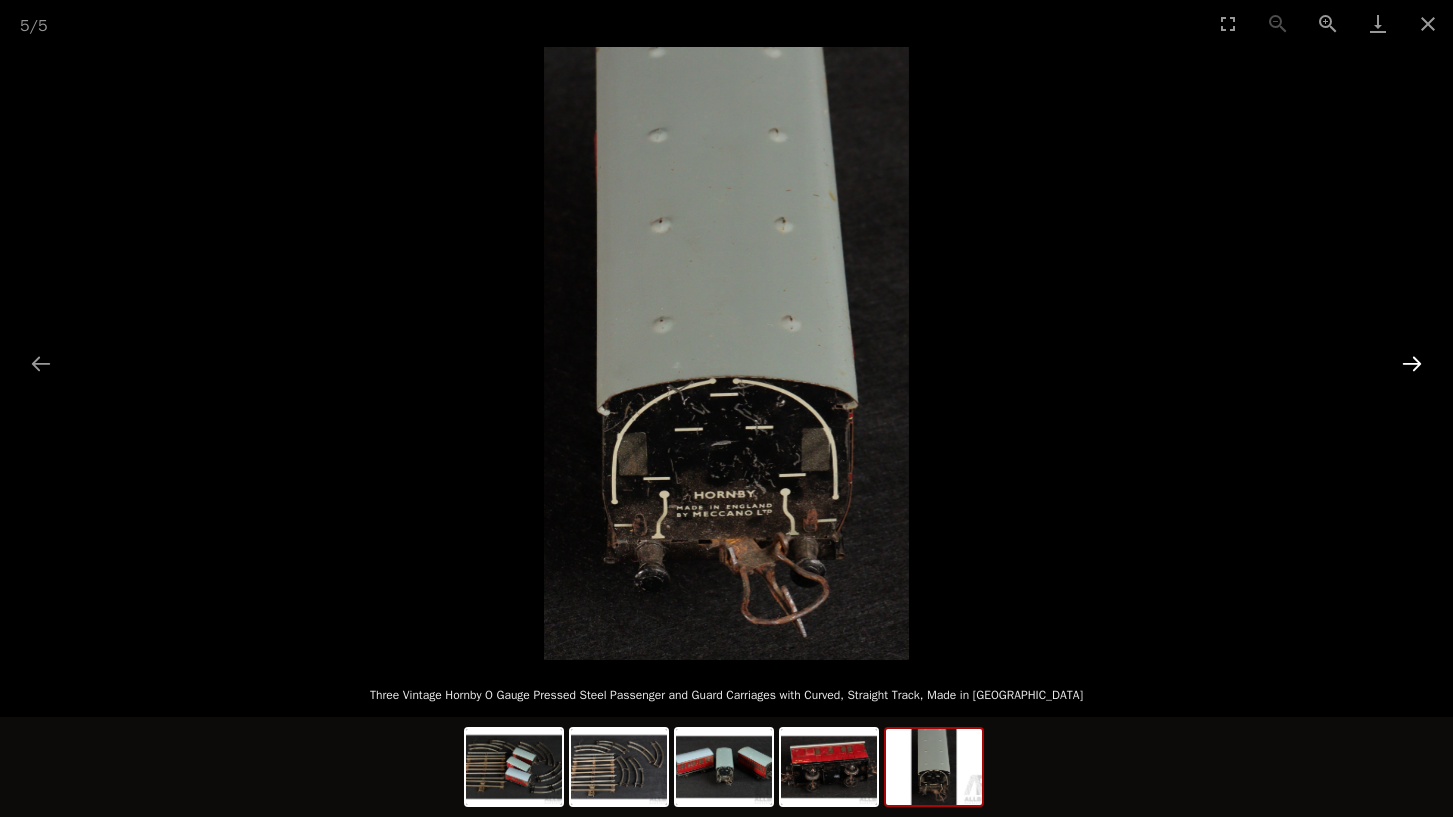 click at bounding box center [1412, 363] 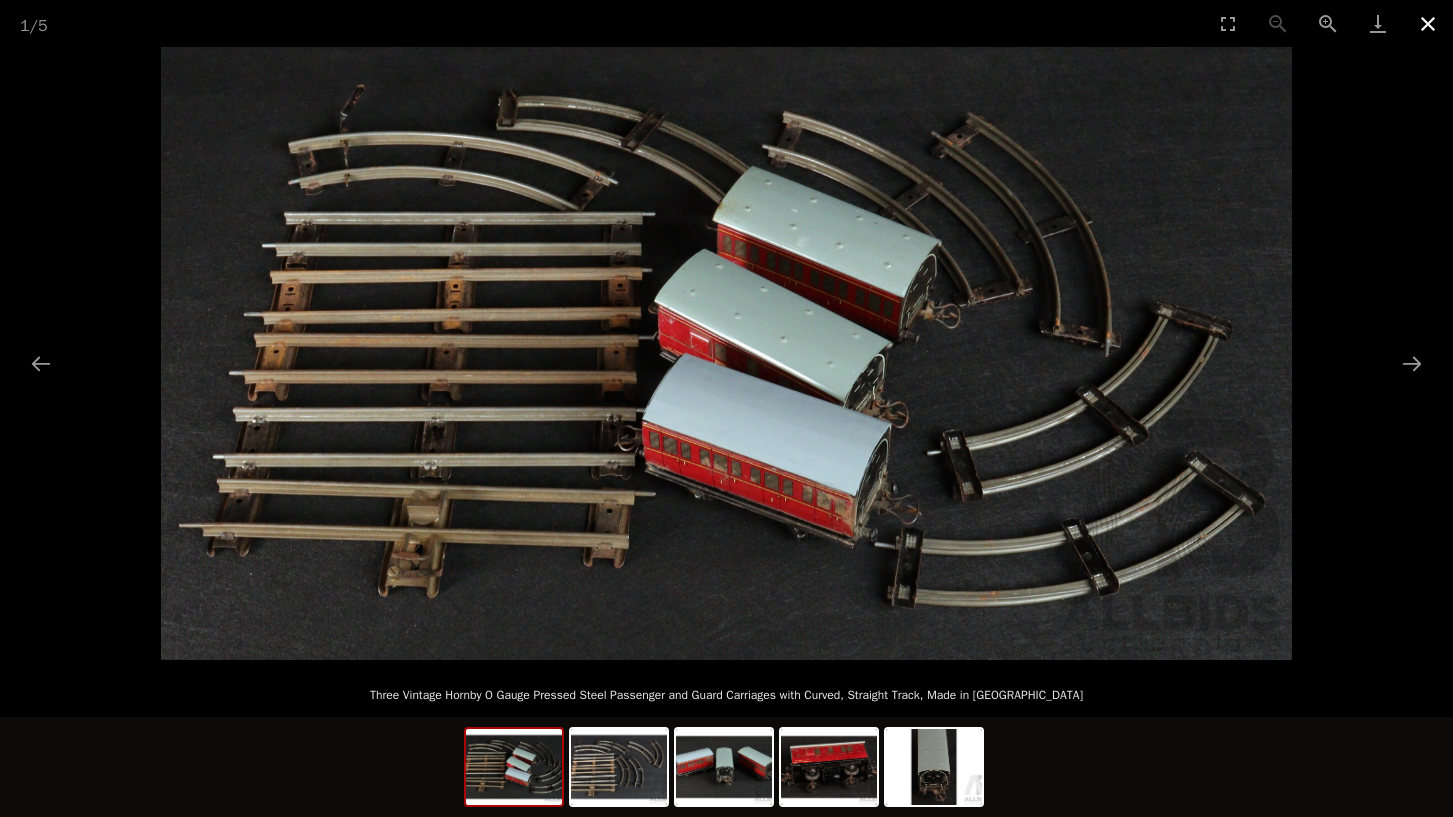 click at bounding box center [1428, 23] 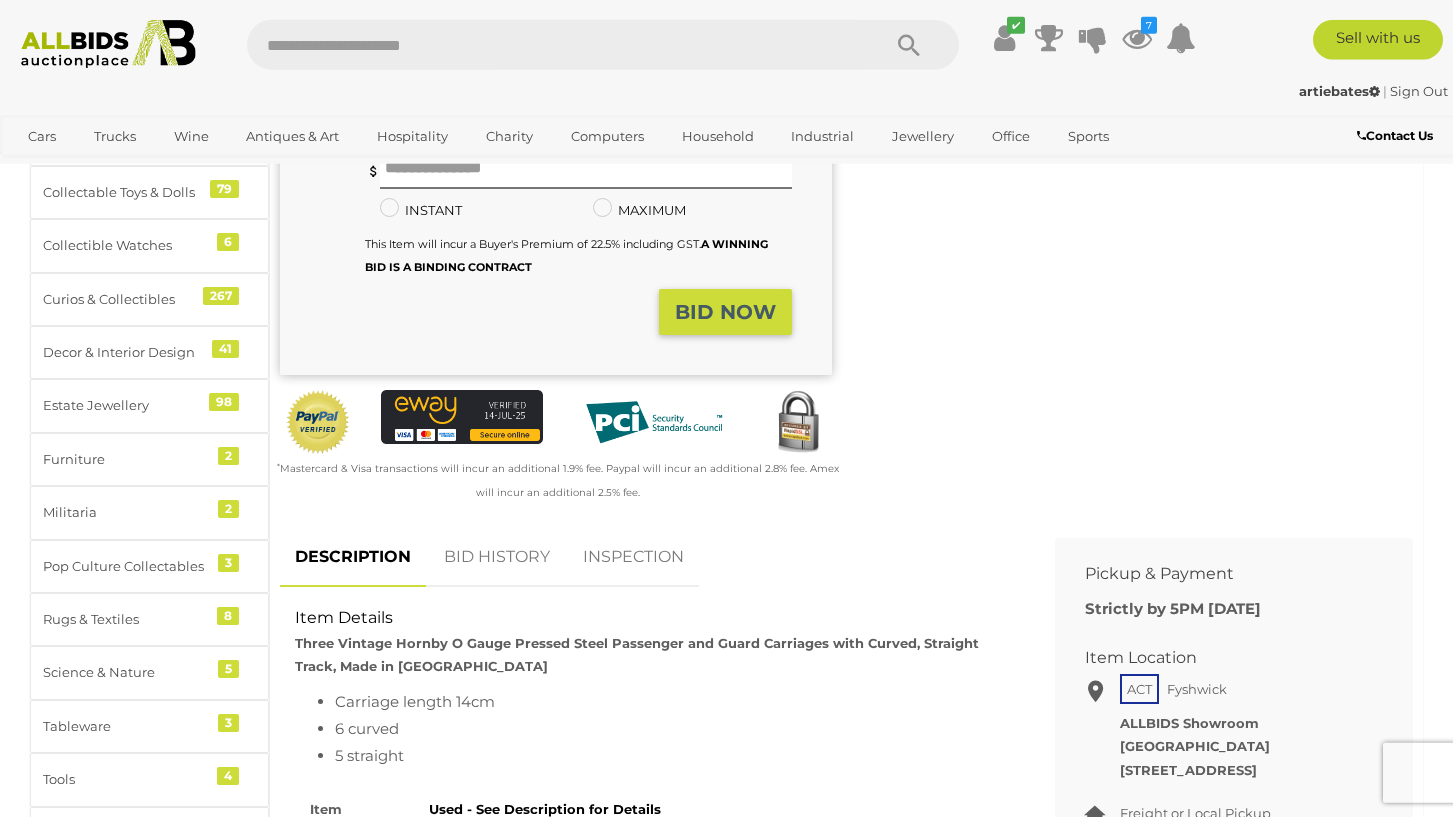scroll, scrollTop: 612, scrollLeft: 0, axis: vertical 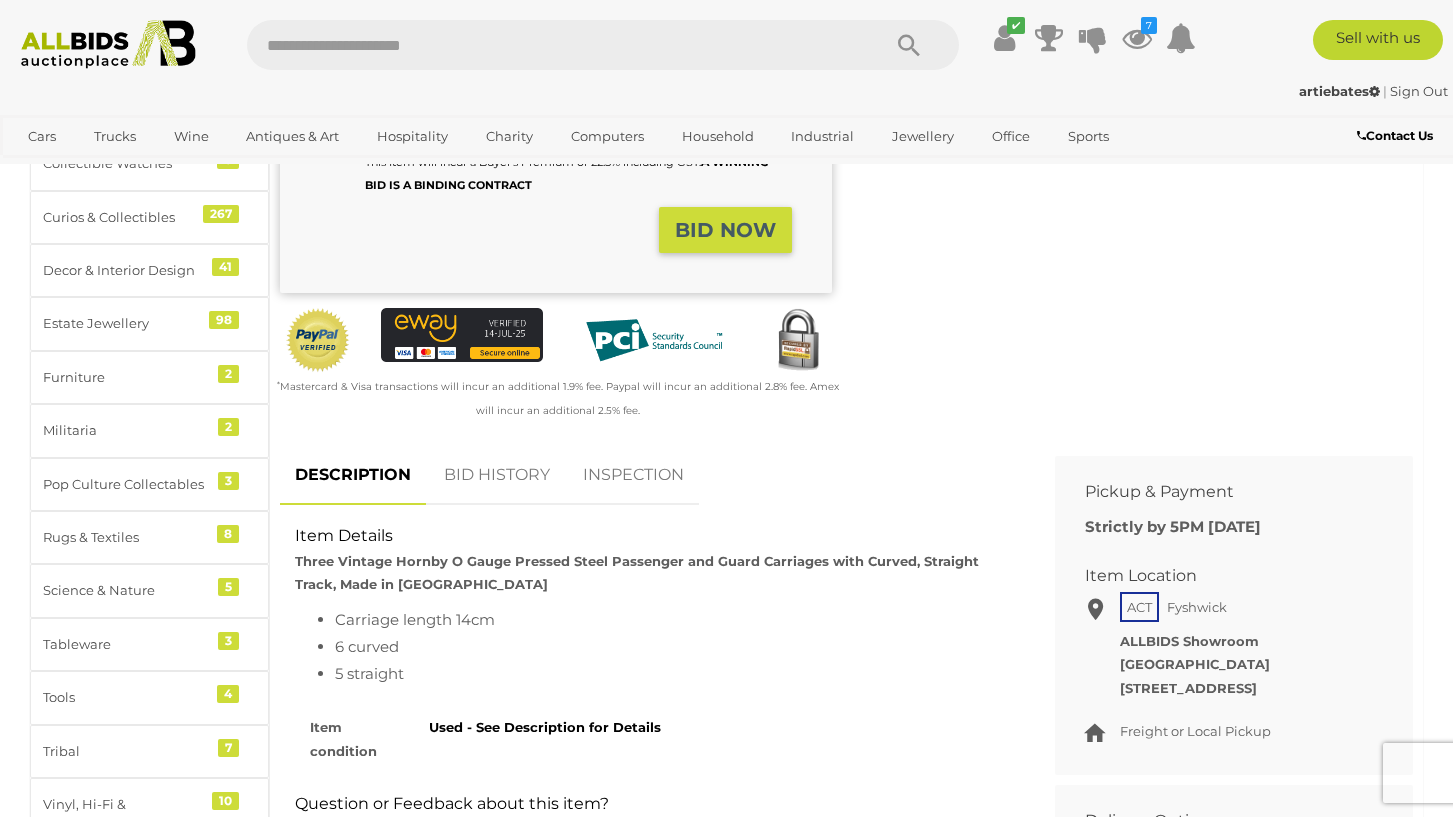 click on "BID HISTORY" at bounding box center [497, 475] 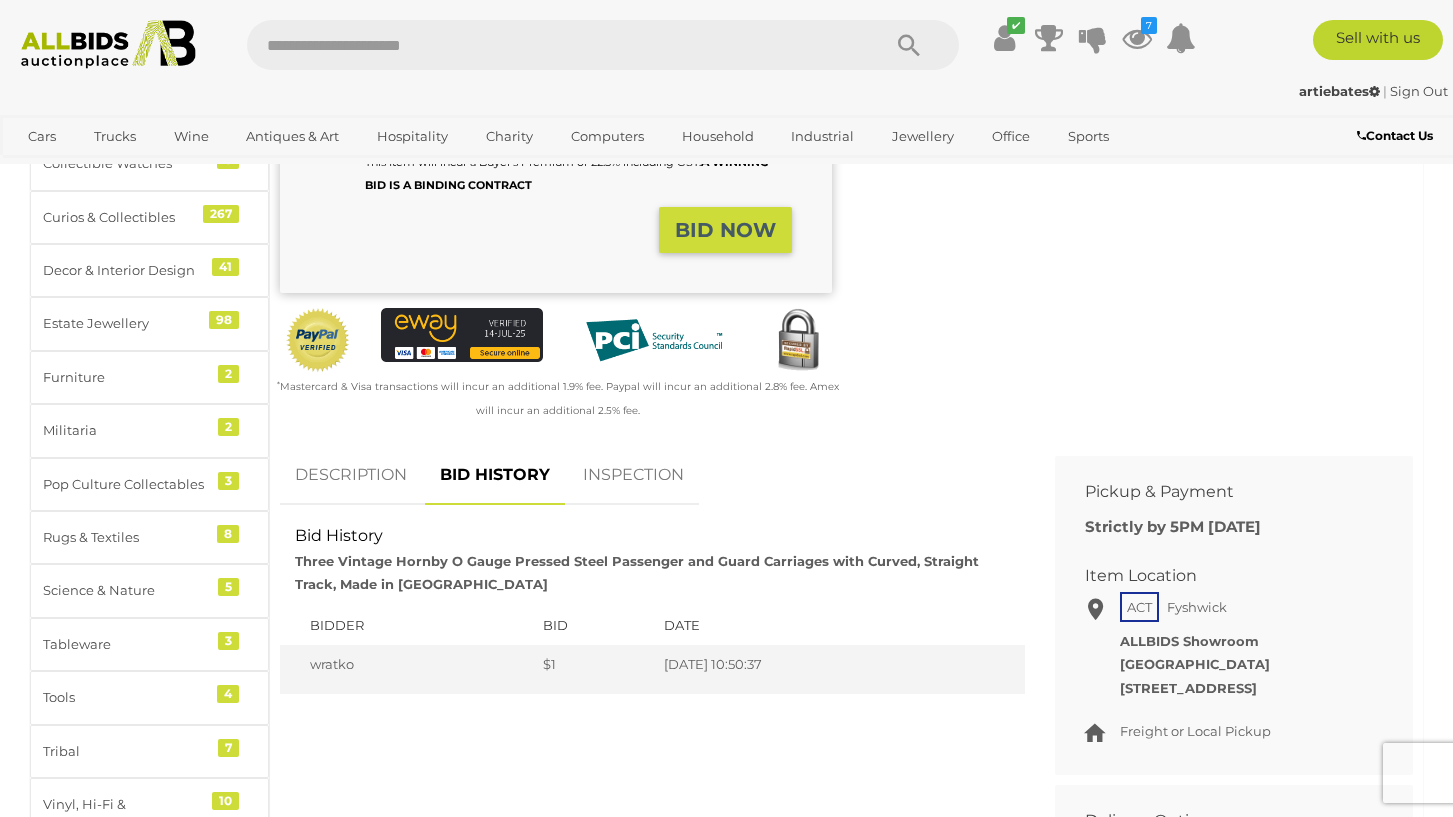 click on "DESCRIPTION" at bounding box center [351, 475] 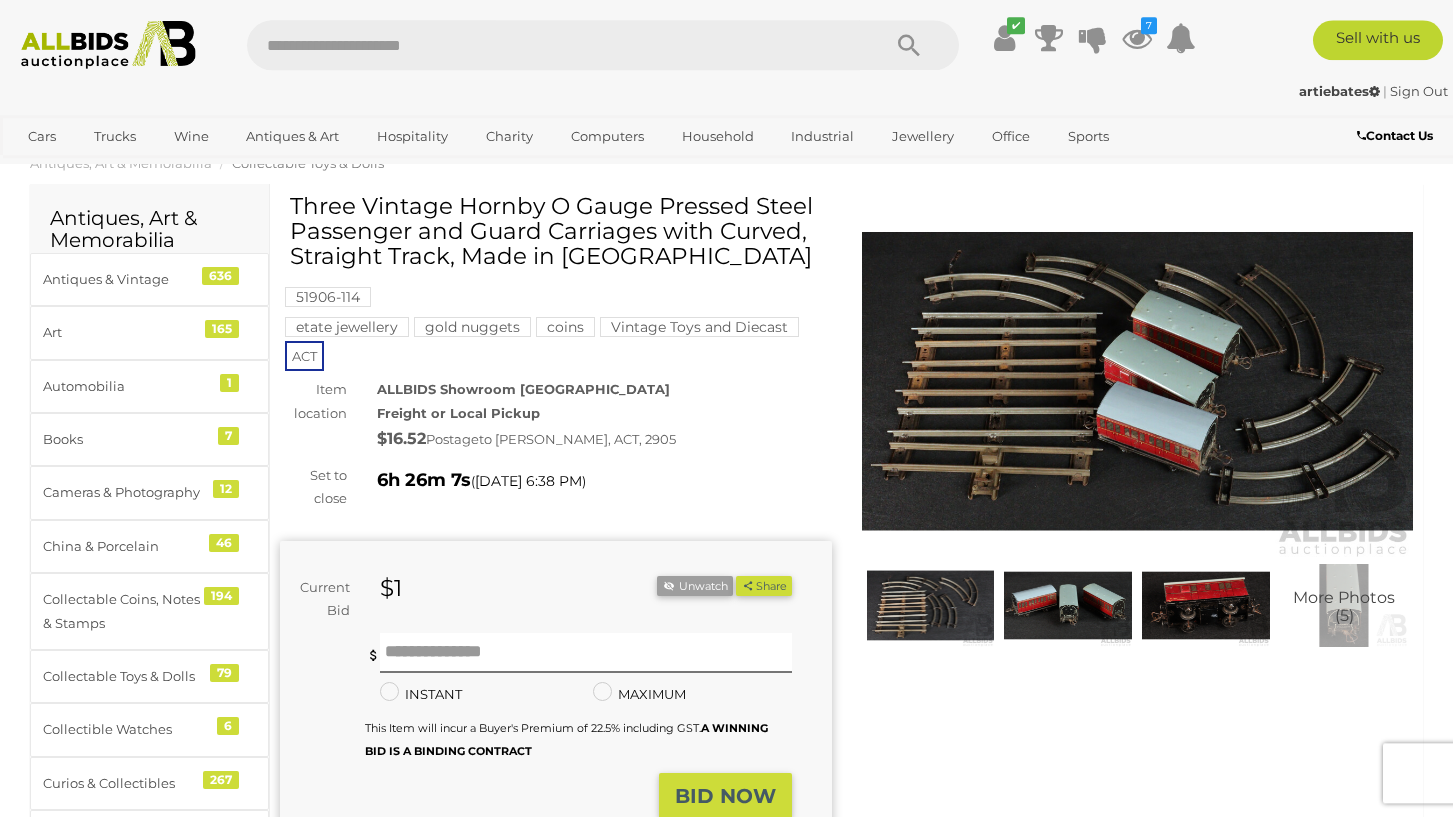 scroll, scrollTop: 0, scrollLeft: 0, axis: both 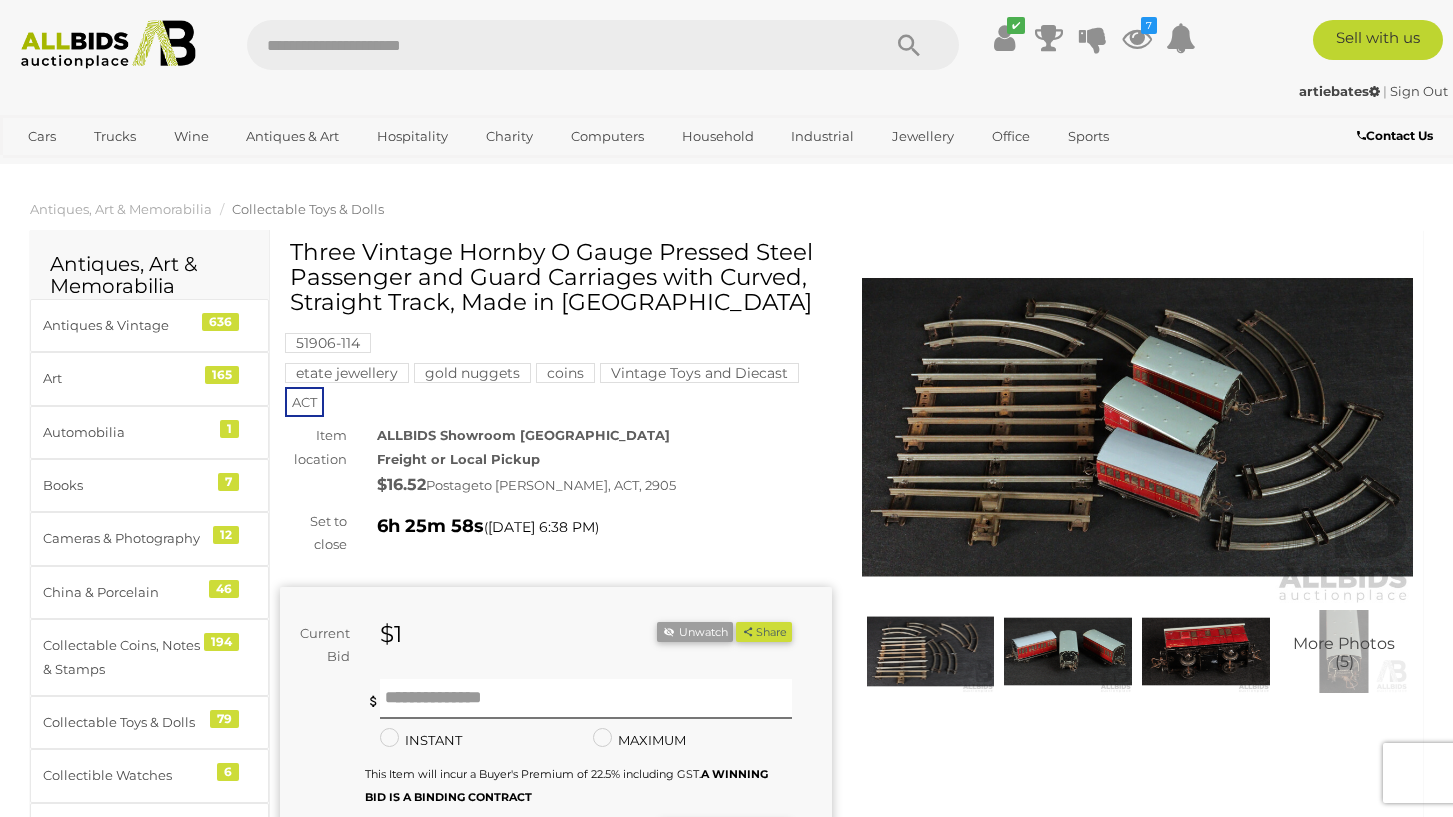 click on "<
Three Vintage Hornby O Gauge Pressed - Lot 1609718 | ALLBIDS
7" at bounding box center [726, 1631] 